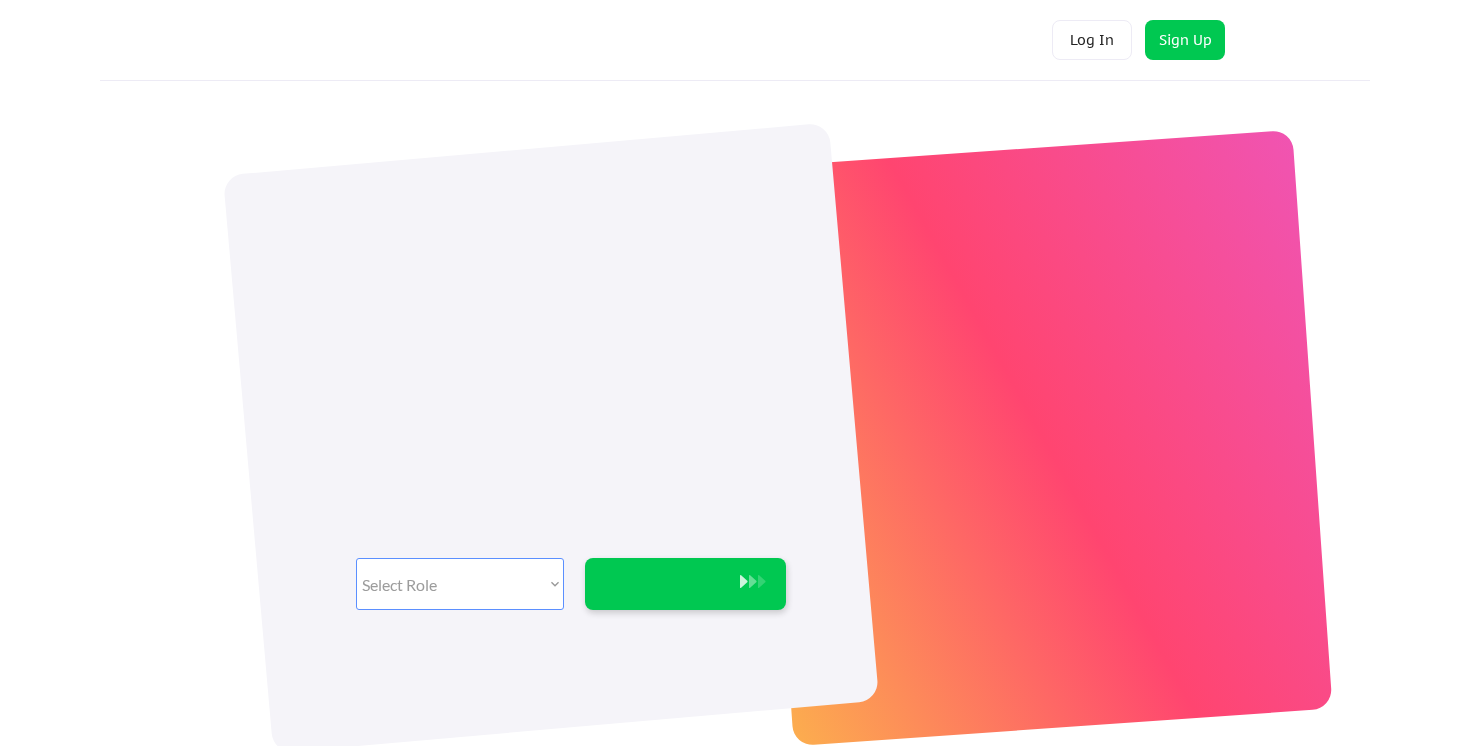 scroll, scrollTop: 0, scrollLeft: 0, axis: both 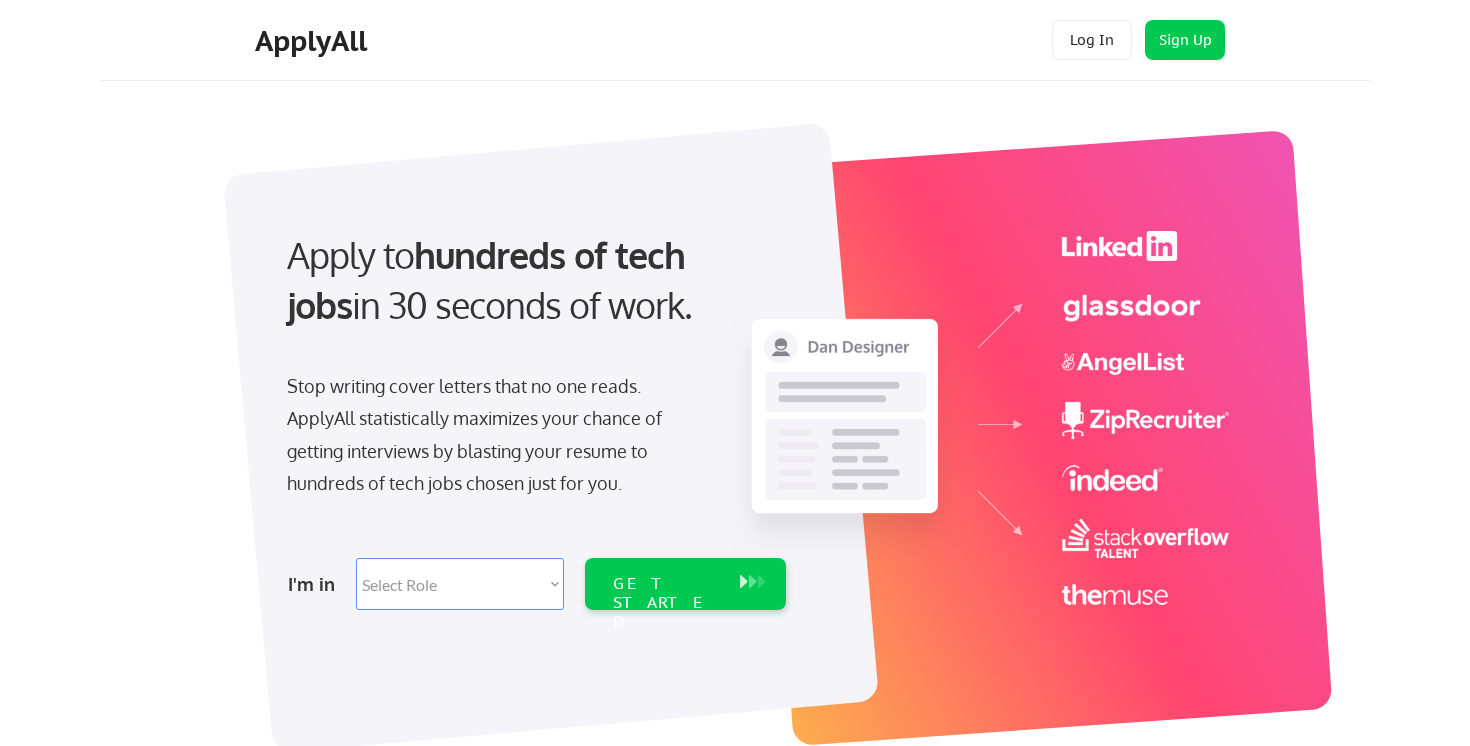 click on "Select Role Software Engineering Product Management Customer Success Sales UI/UX/Product Design Technical Project/Program Mgmt Marketing & Growth Data HR/Recruiting IT/Cybersecurity Tech Finance/Ops/Strategy Customer Support" at bounding box center [460, 584] 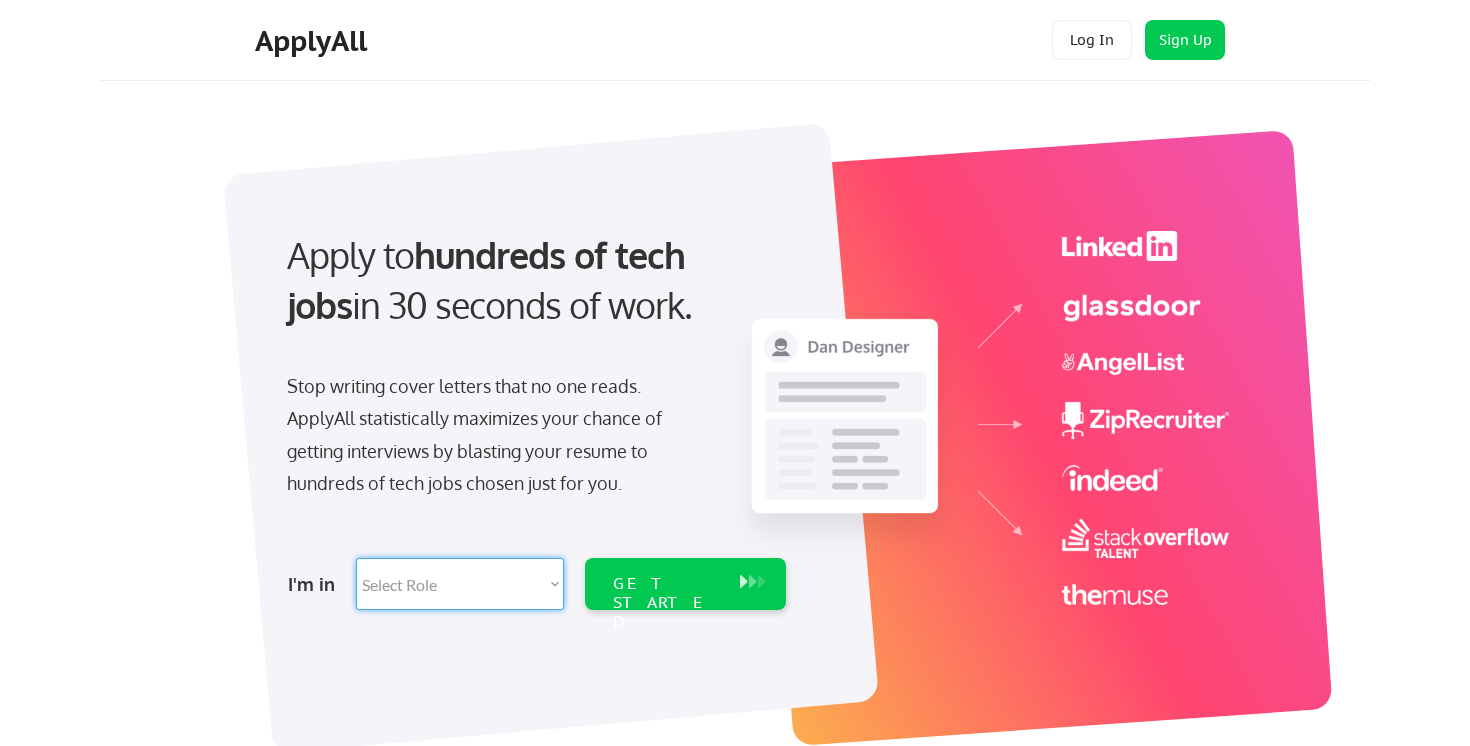 select on ""marketing___comms"" 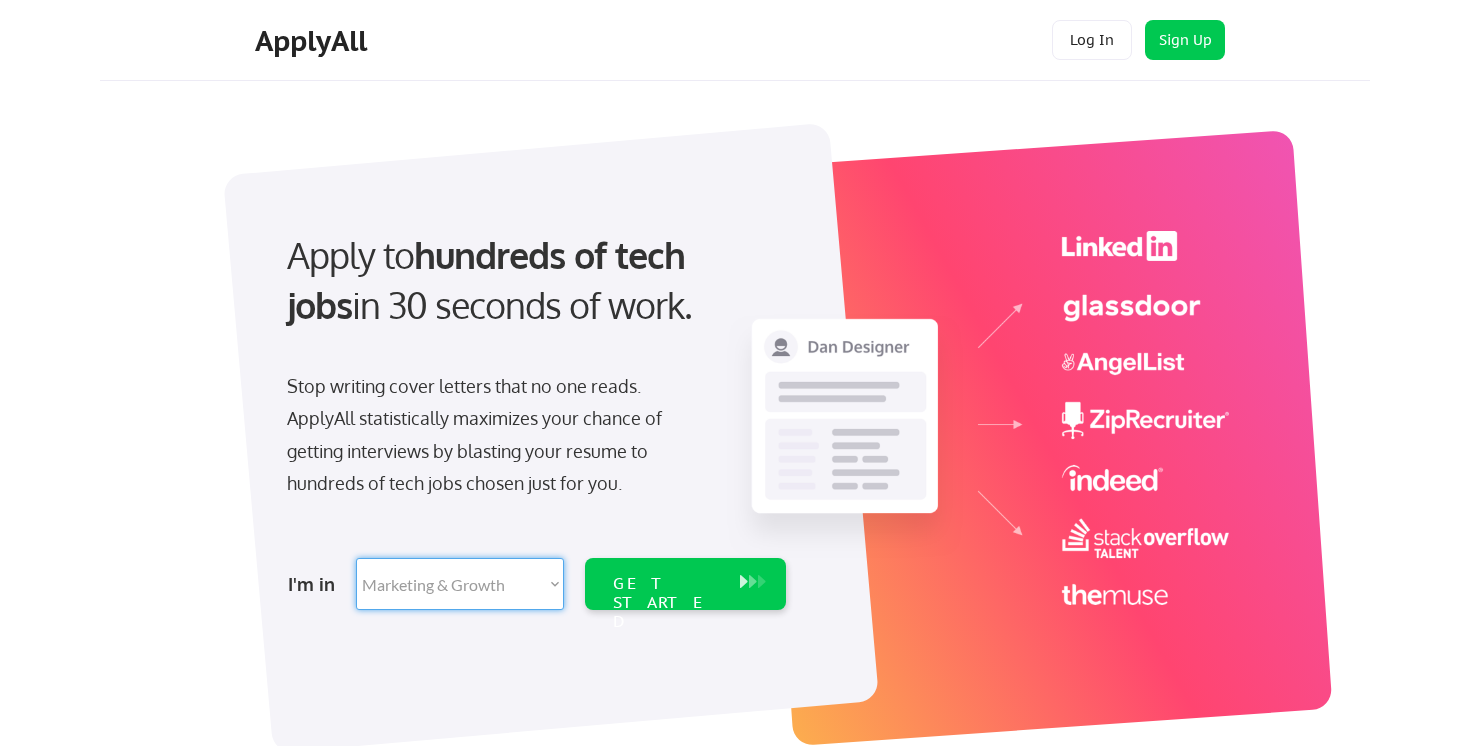 select on ""marketing___comms"" 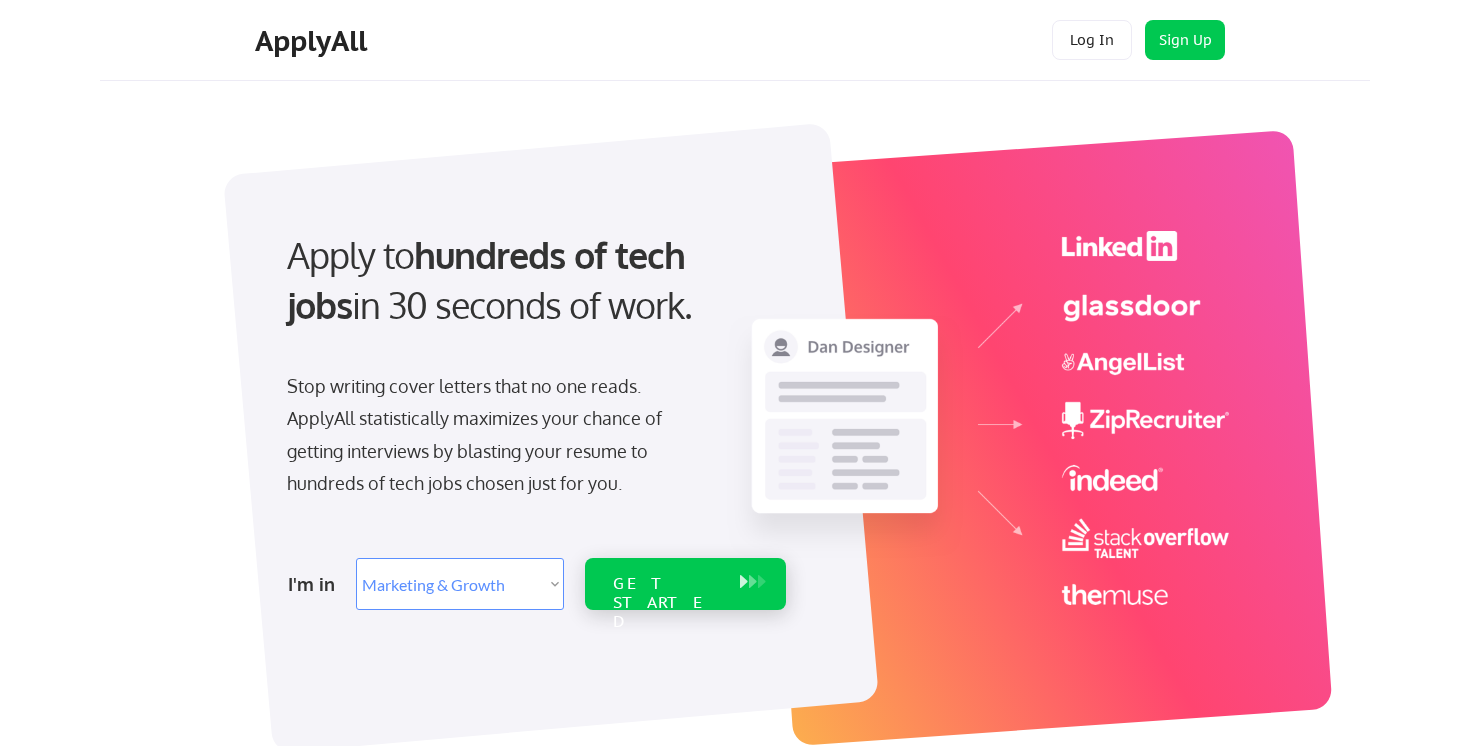 click on "GET STARTED" at bounding box center [666, 603] 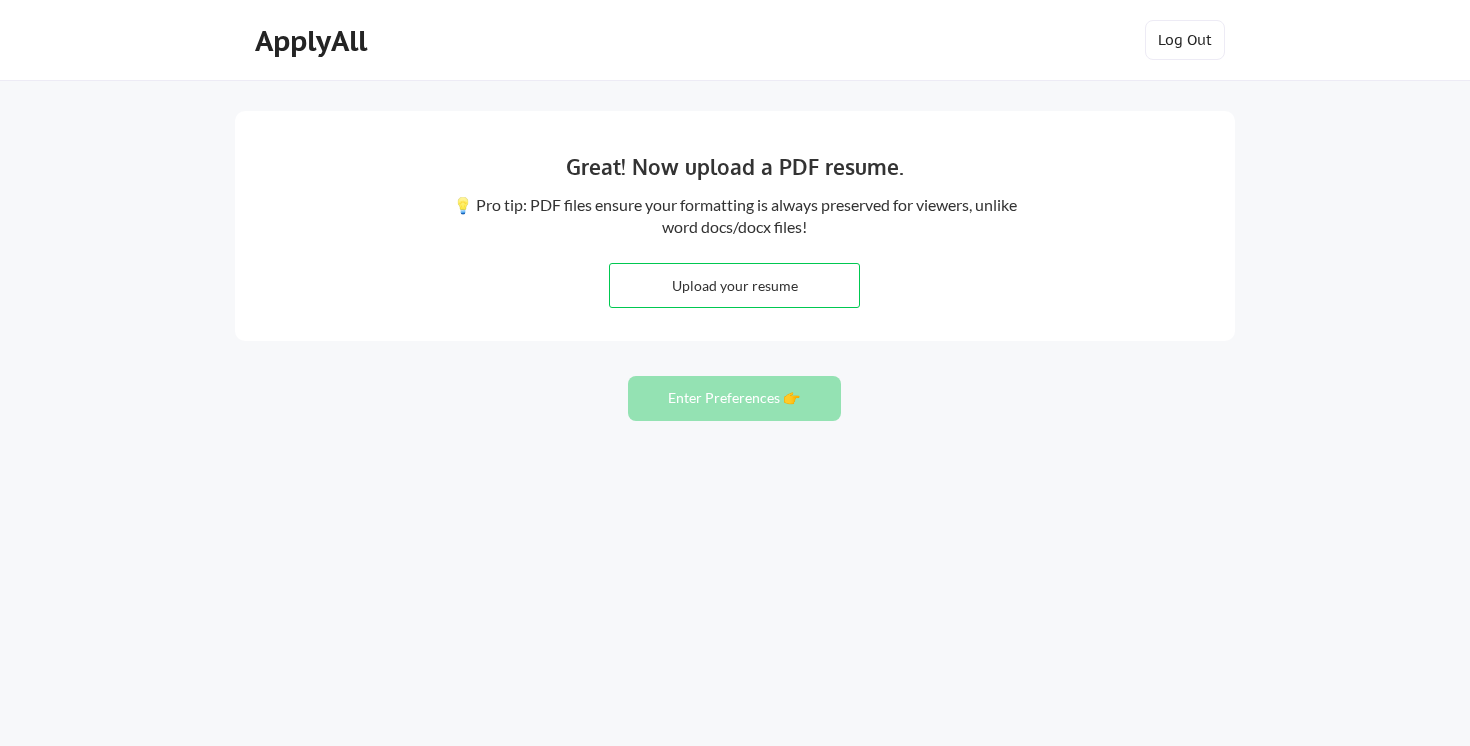 scroll, scrollTop: 0, scrollLeft: 0, axis: both 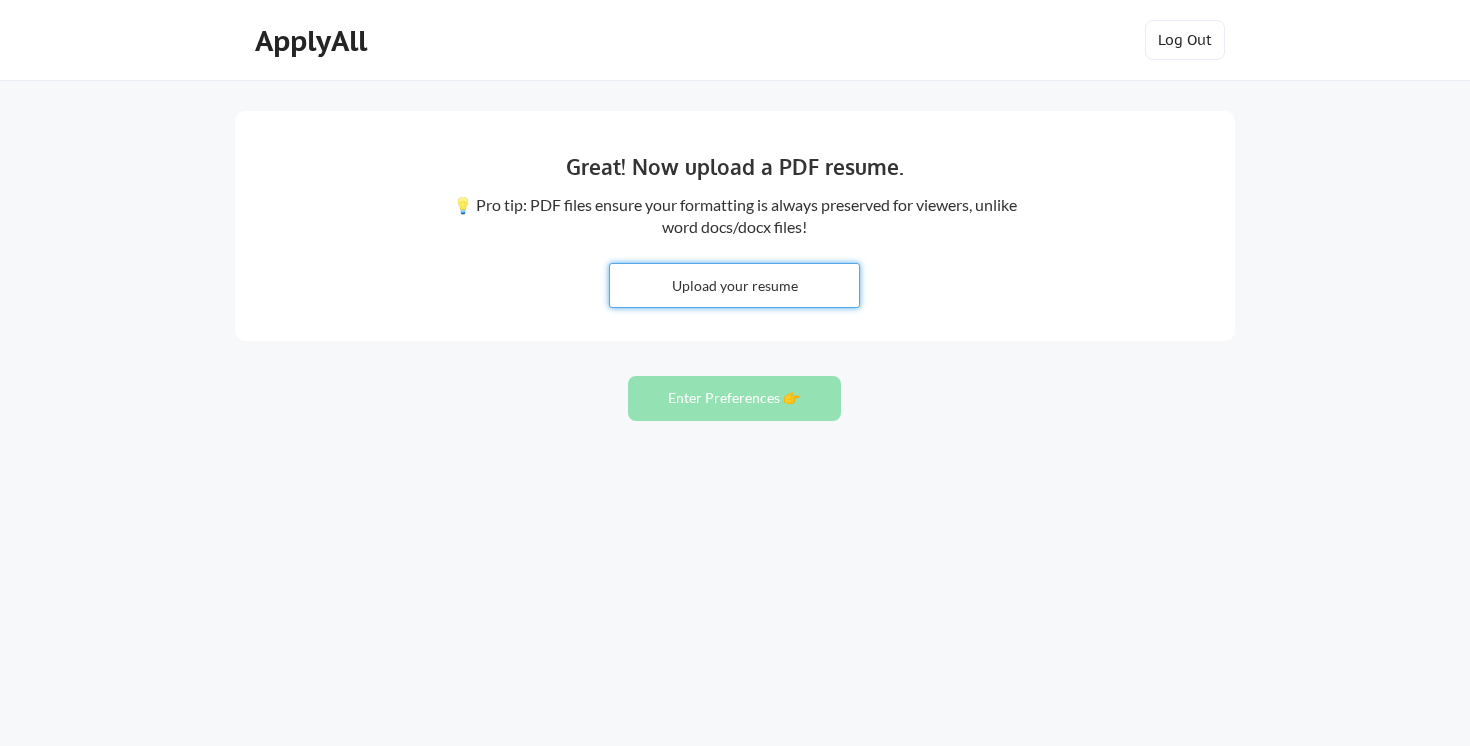 type on "C:\fakepath\Engoy David - Resume.pdf" 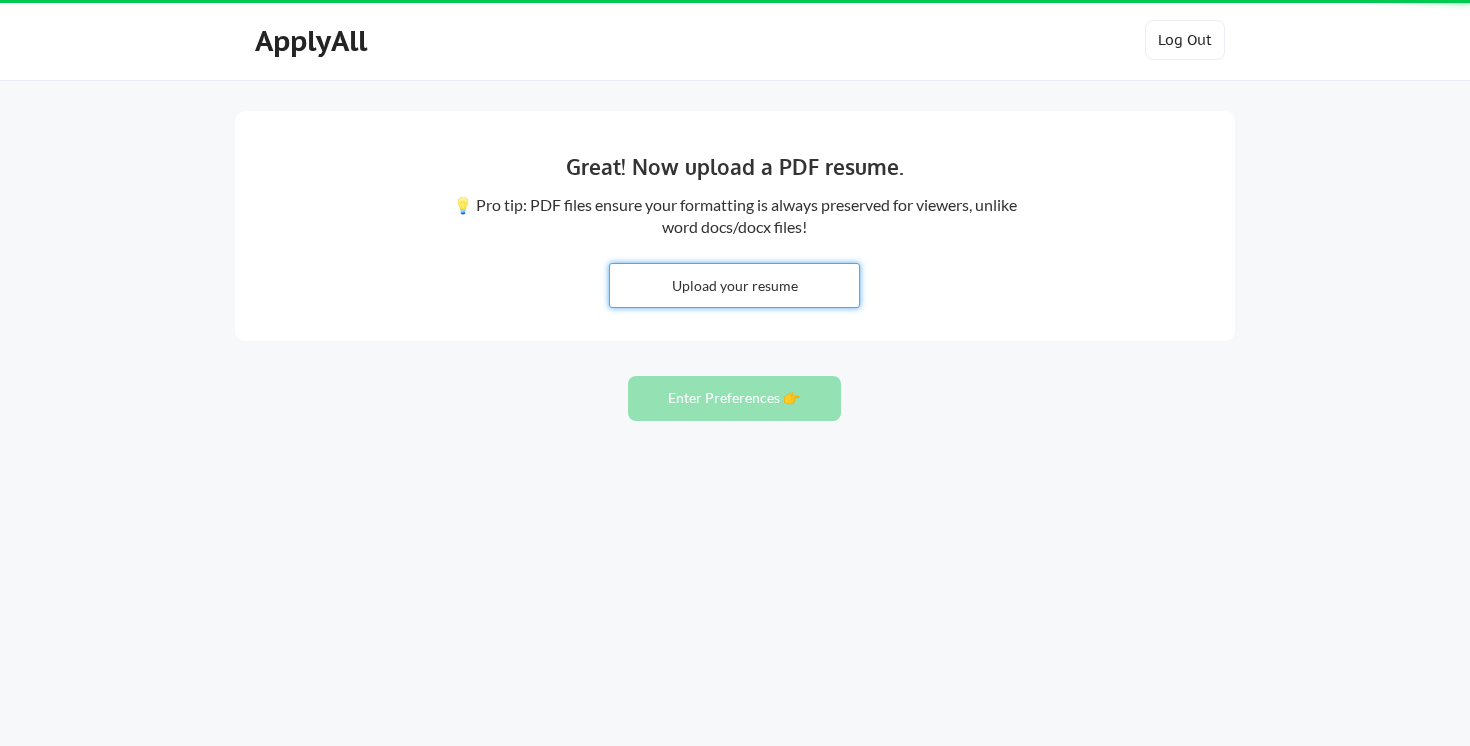 type 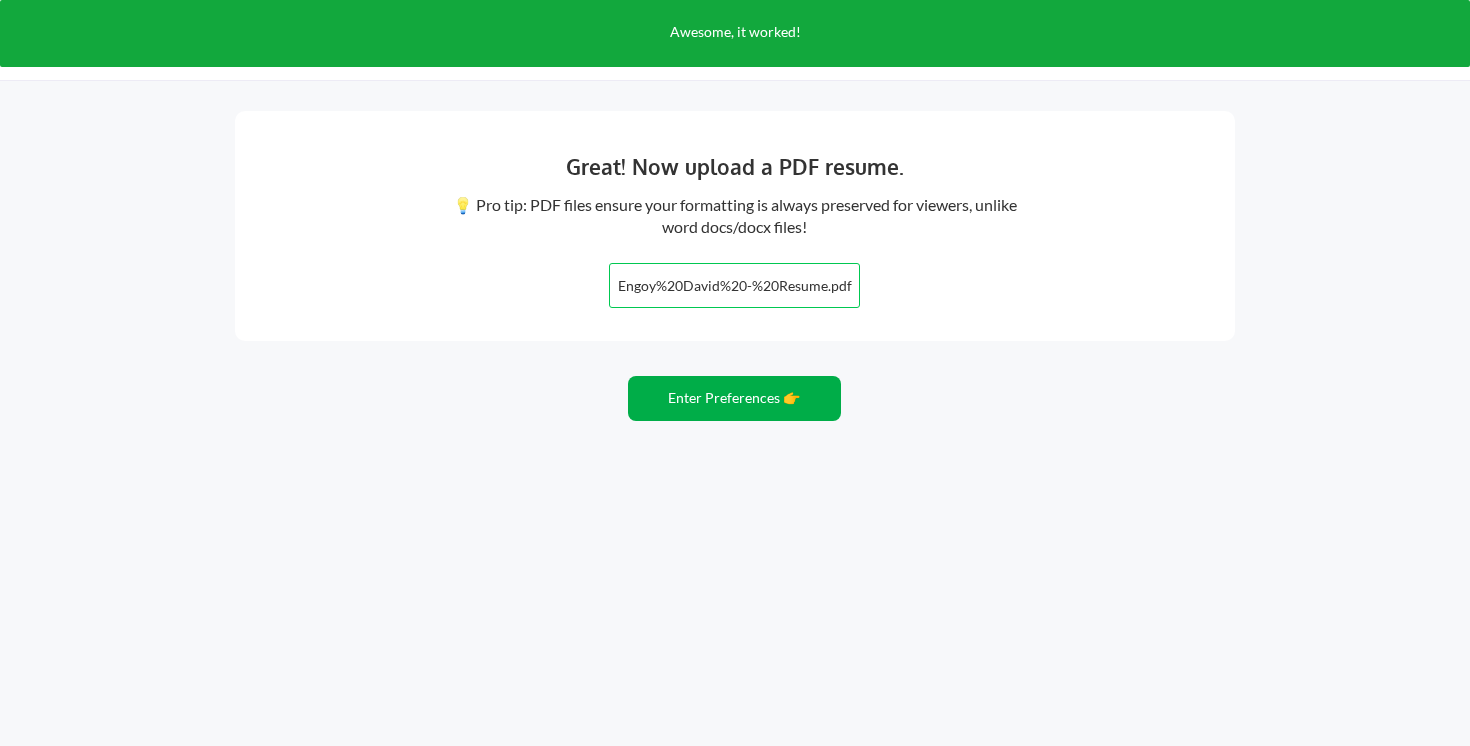 click on "Enter Preferences  👉" at bounding box center [734, 398] 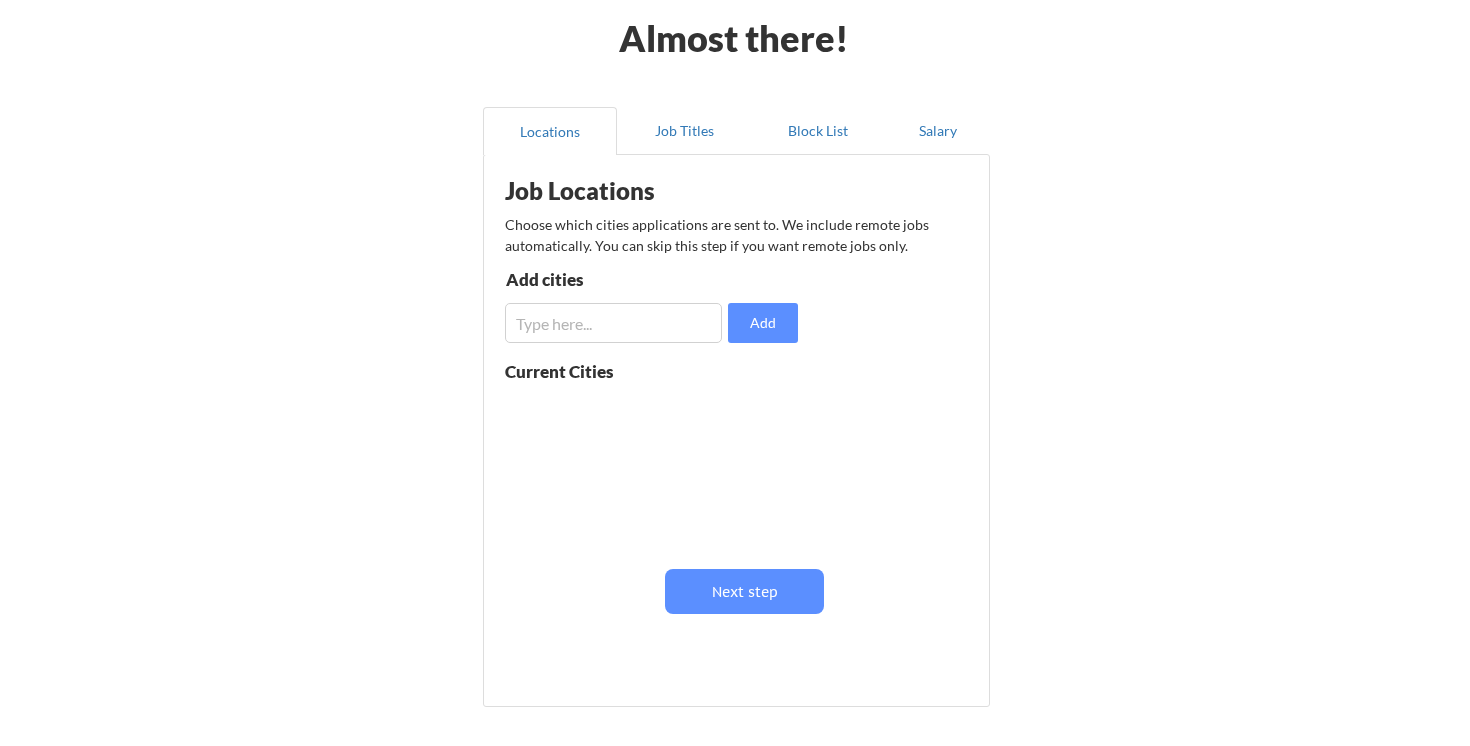 scroll, scrollTop: 94, scrollLeft: 0, axis: vertical 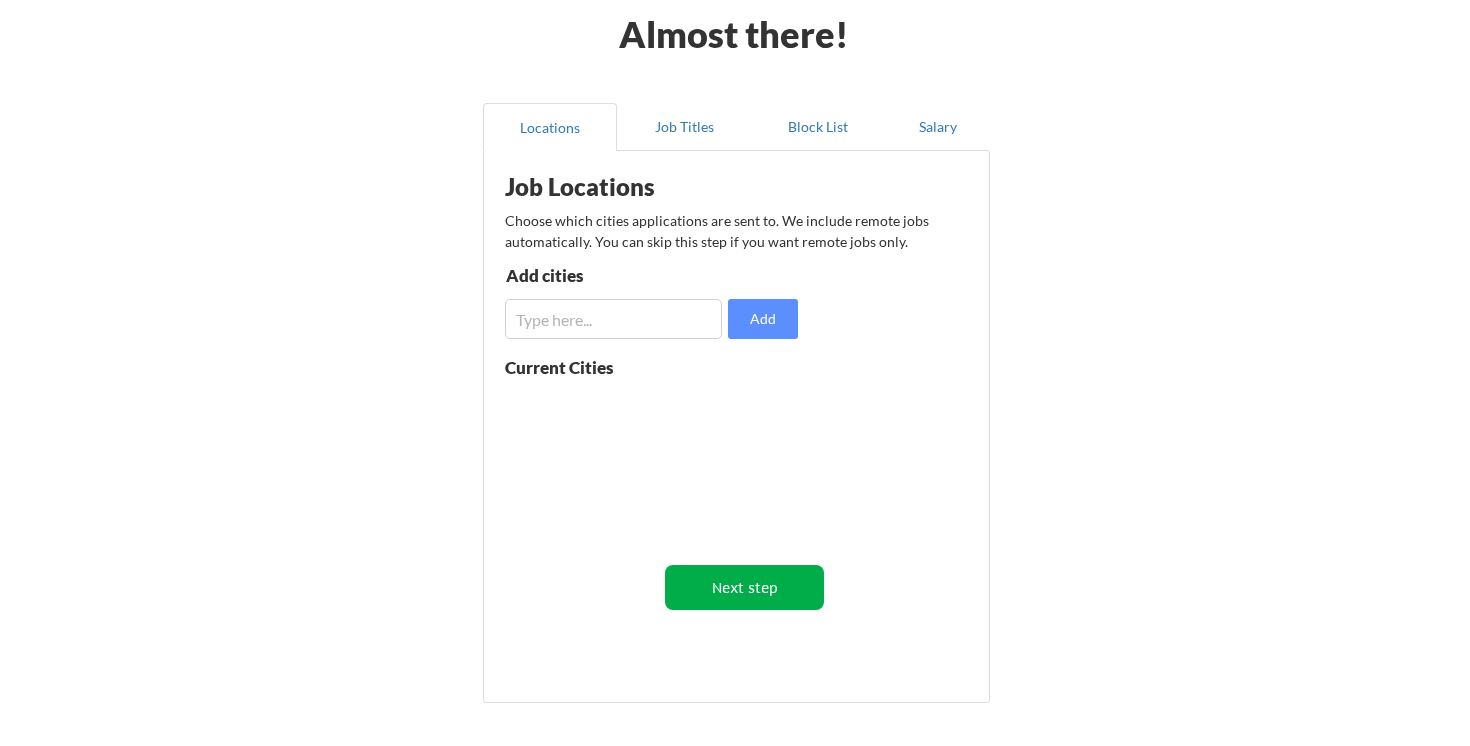 click on "Next step" at bounding box center (744, 587) 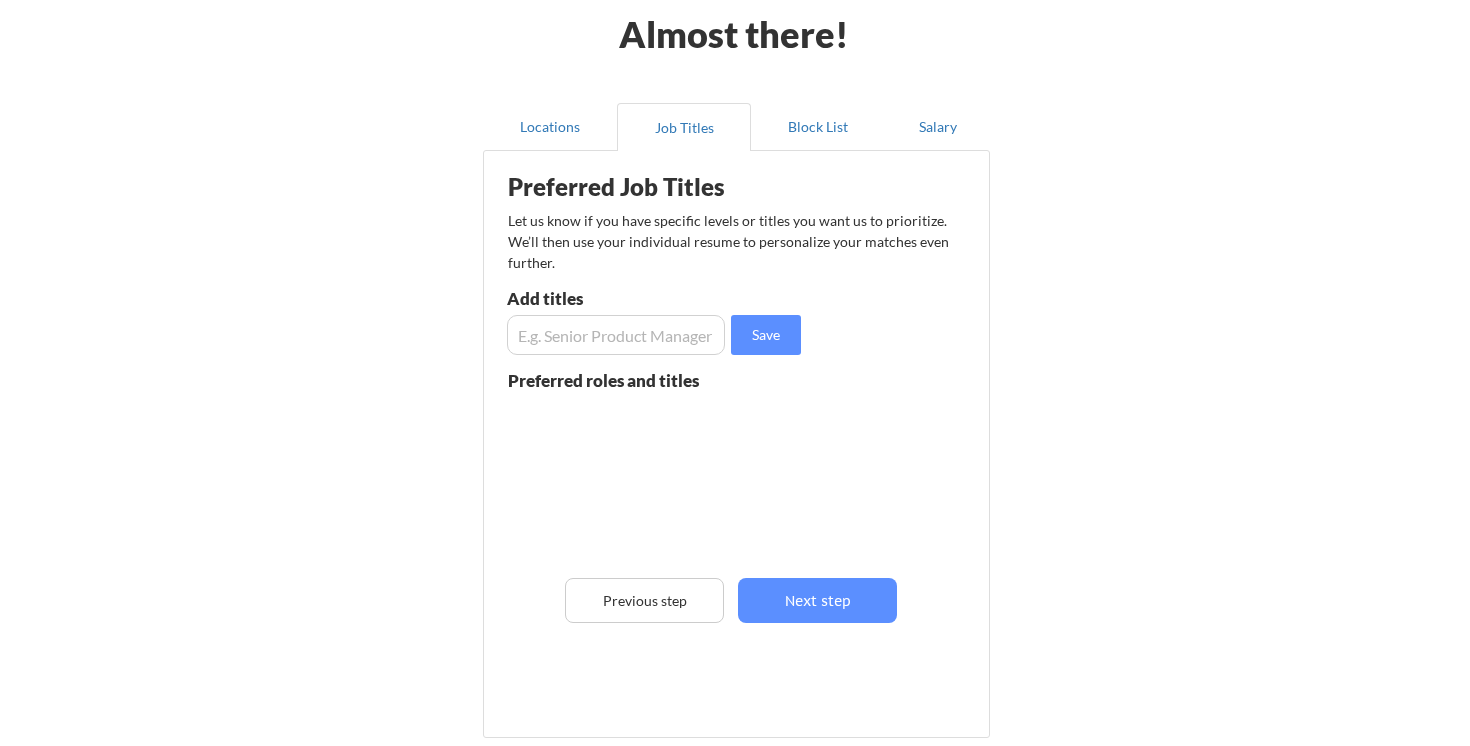 click at bounding box center [616, 335] 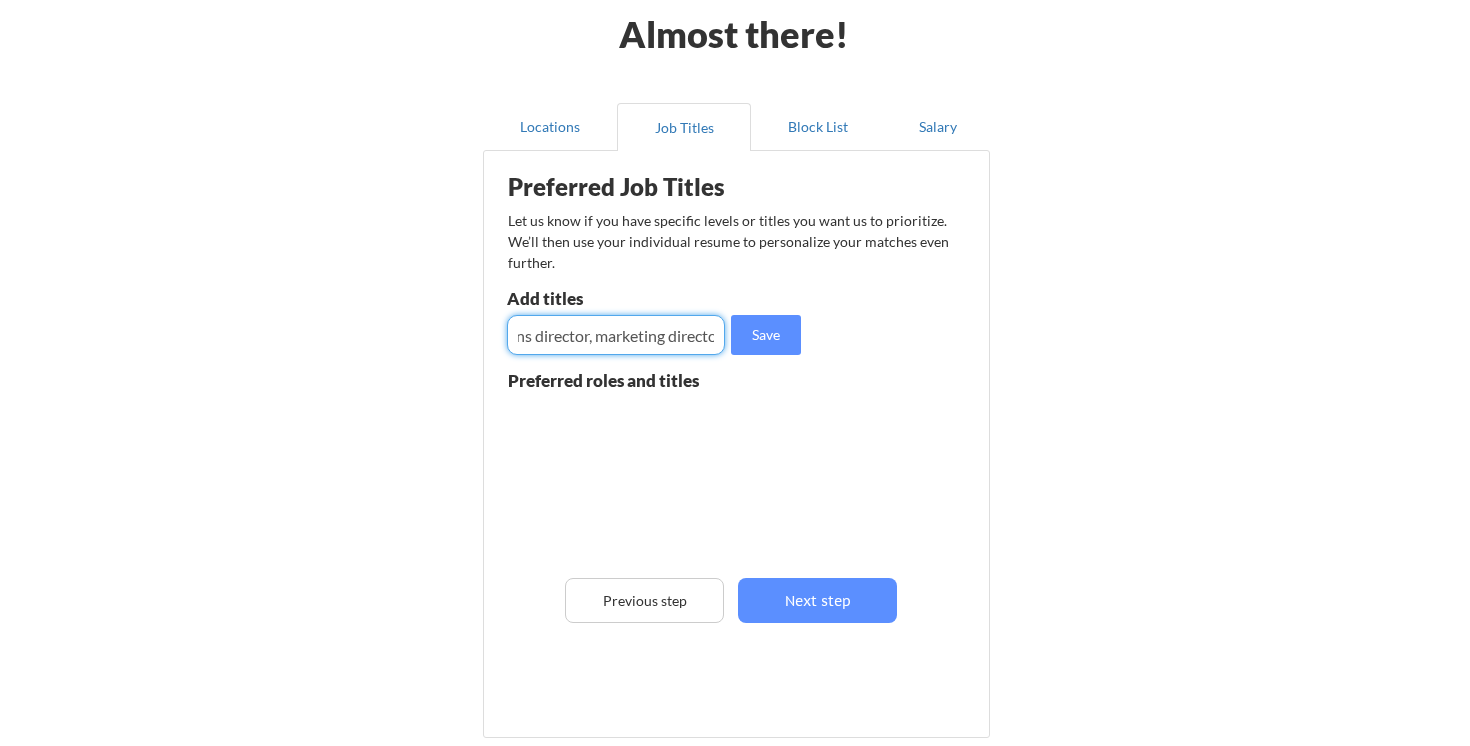 scroll, scrollTop: 0, scrollLeft: 139, axis: horizontal 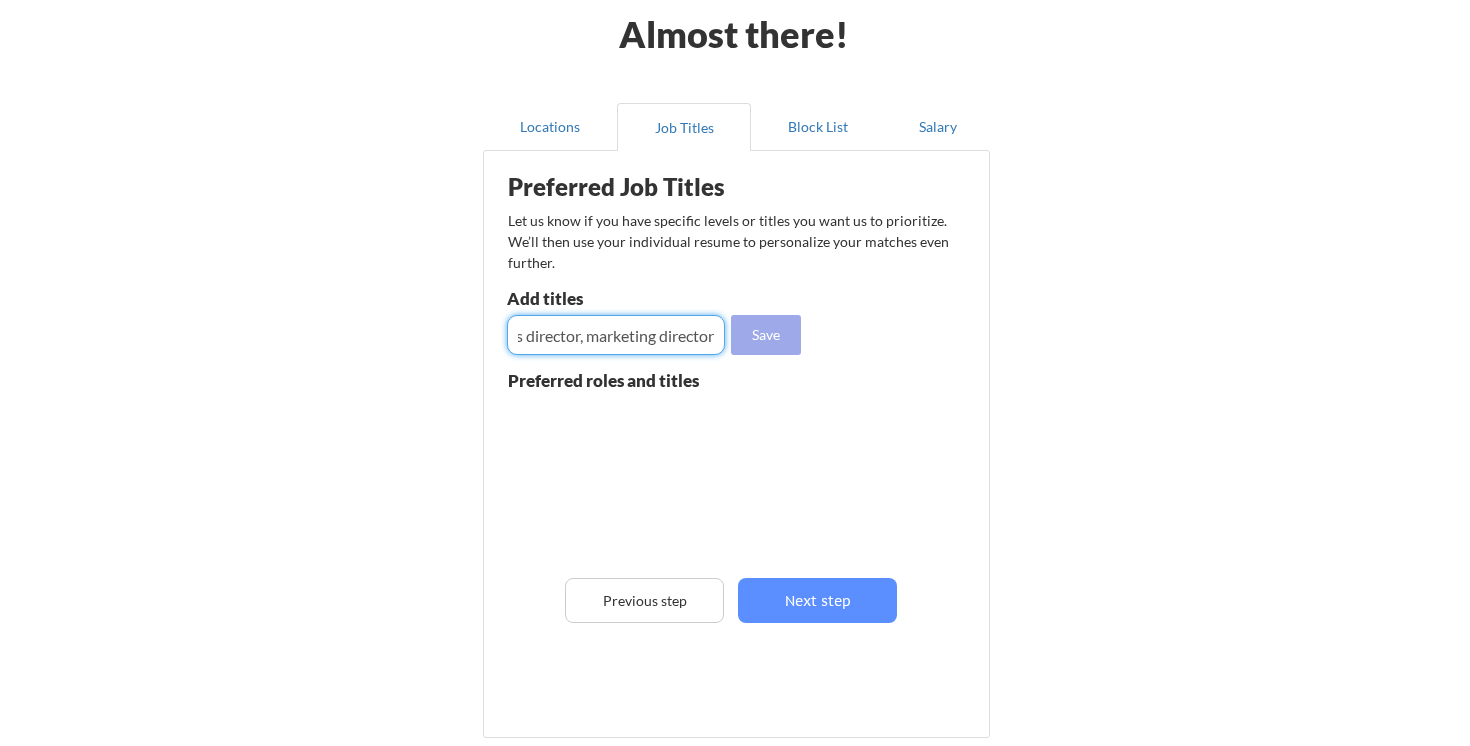 type on "Revenue operations director, marketing director" 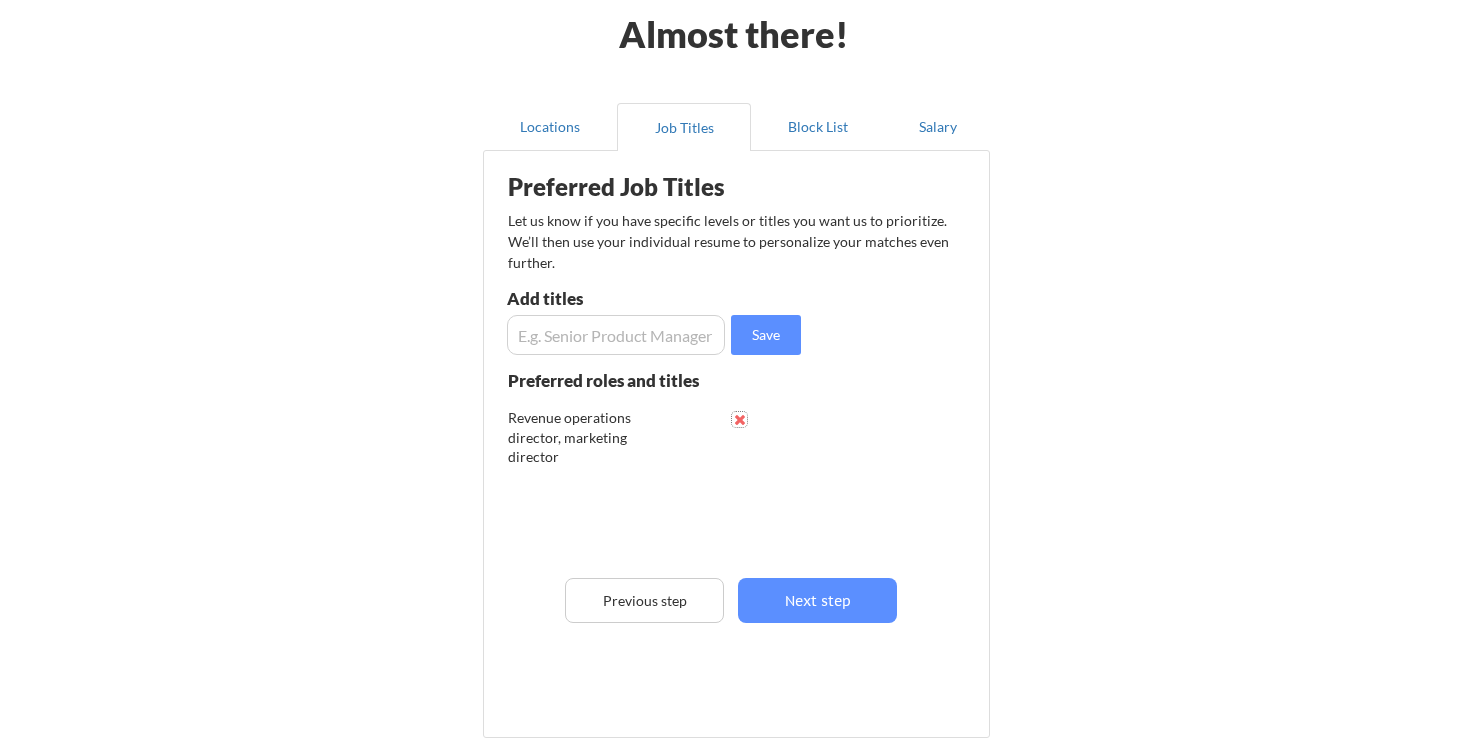 click at bounding box center (739, 419) 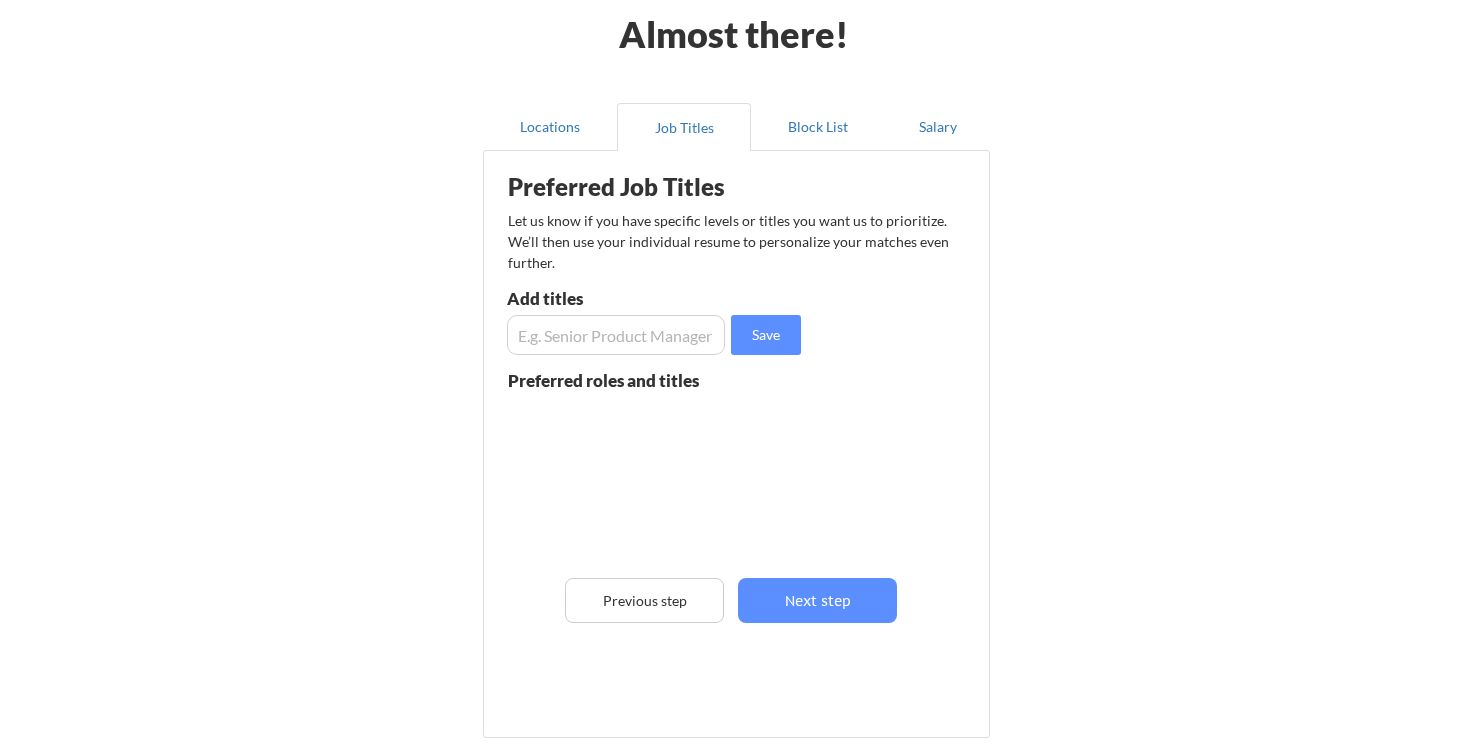 click on "Add titles" at bounding box center (613, 298) 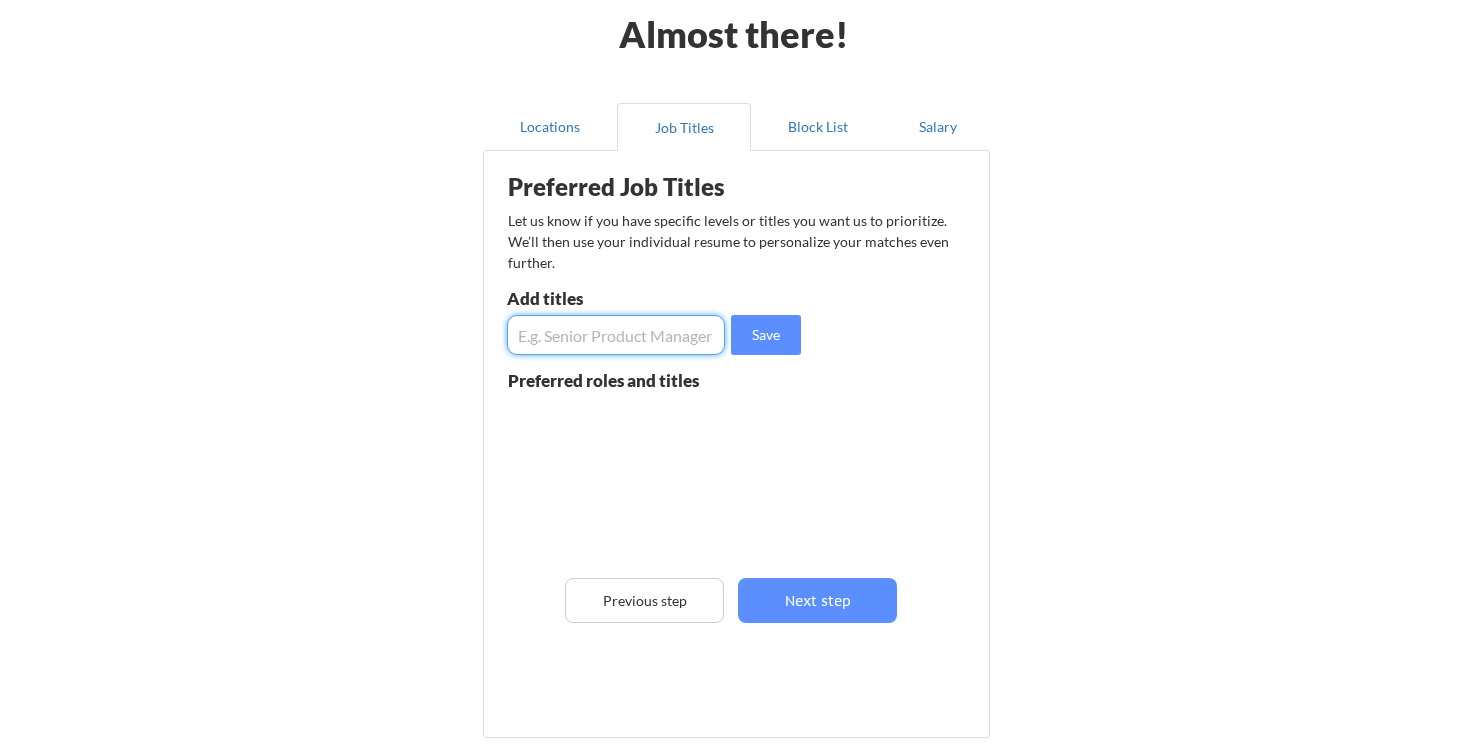 click at bounding box center (616, 335) 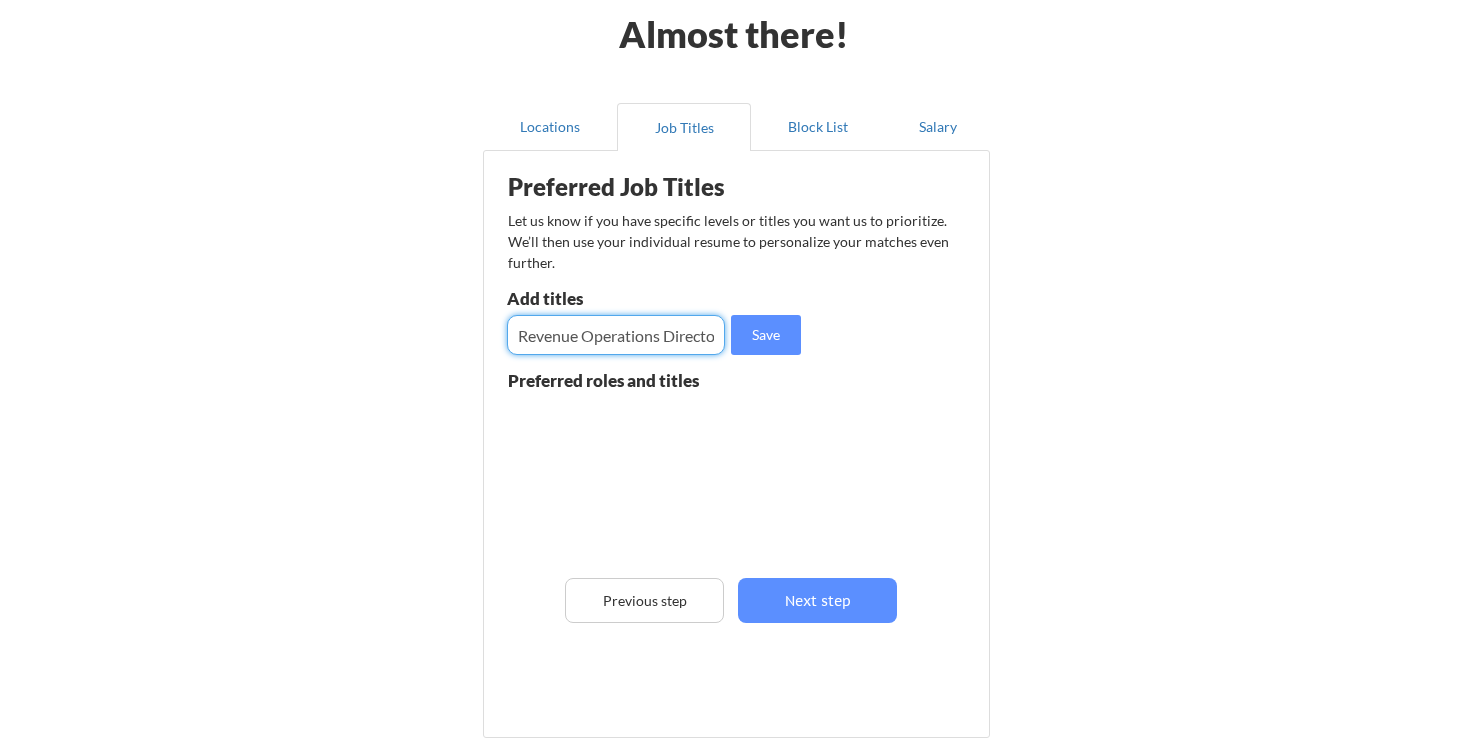 scroll, scrollTop: 0, scrollLeft: 10, axis: horizontal 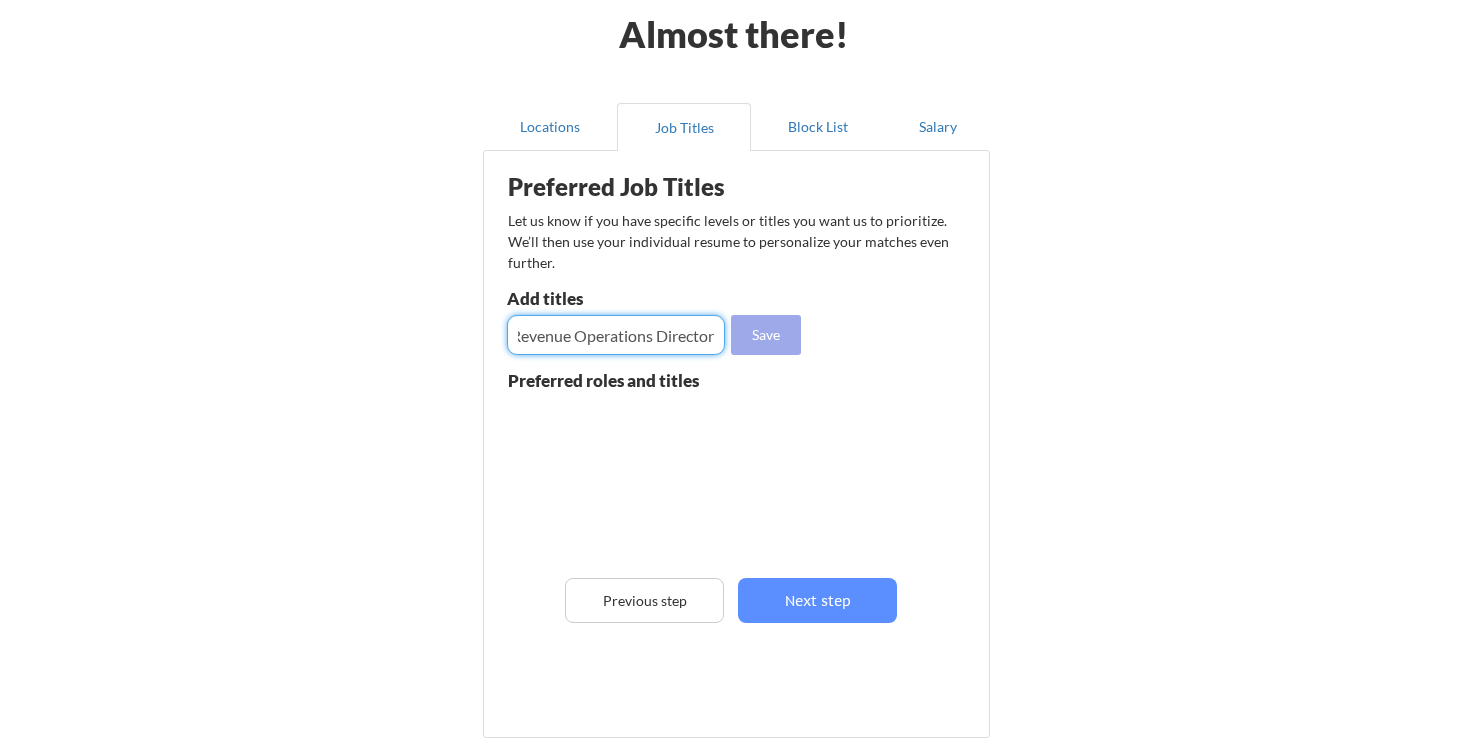 type on "Revenue Operations Director" 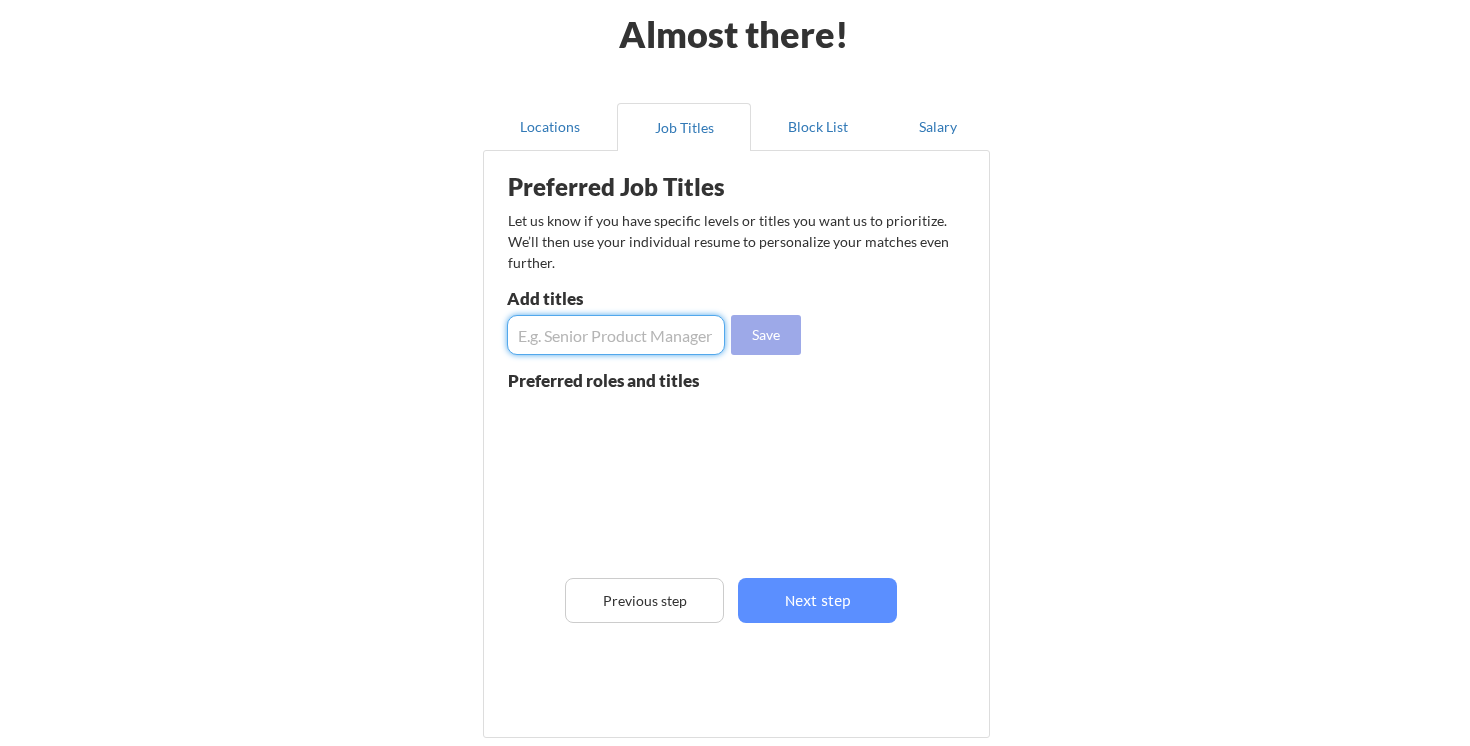 scroll, scrollTop: 0, scrollLeft: 0, axis: both 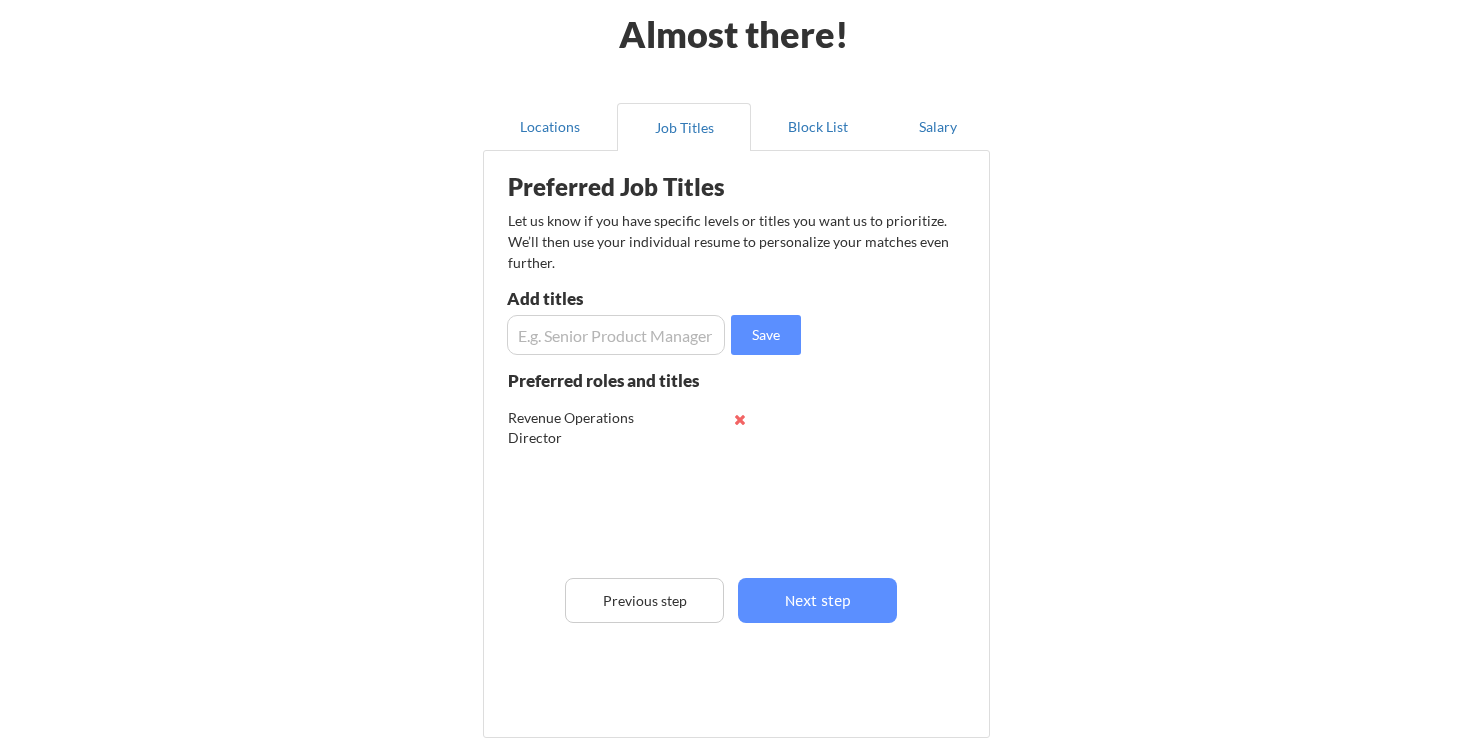 click at bounding box center [616, 335] 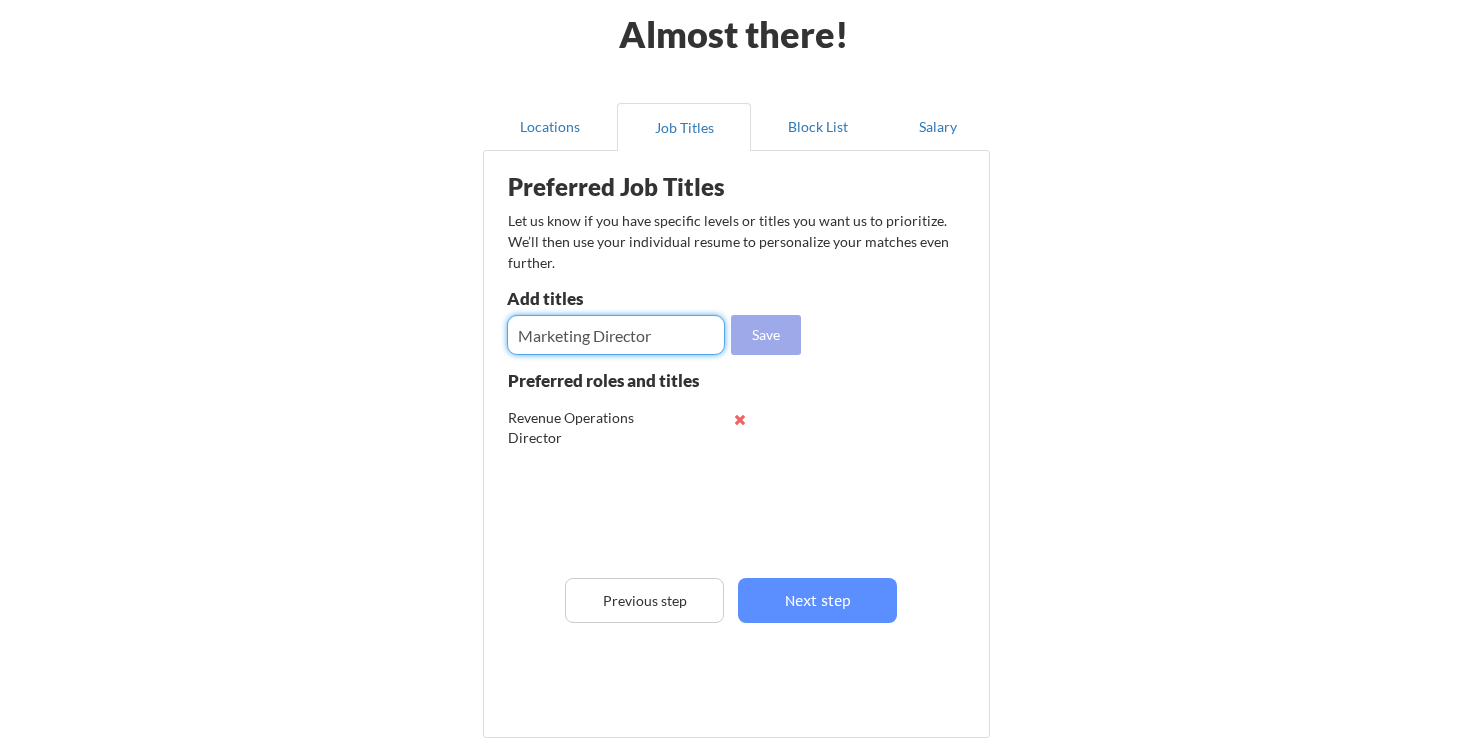 type on "Marketing Director" 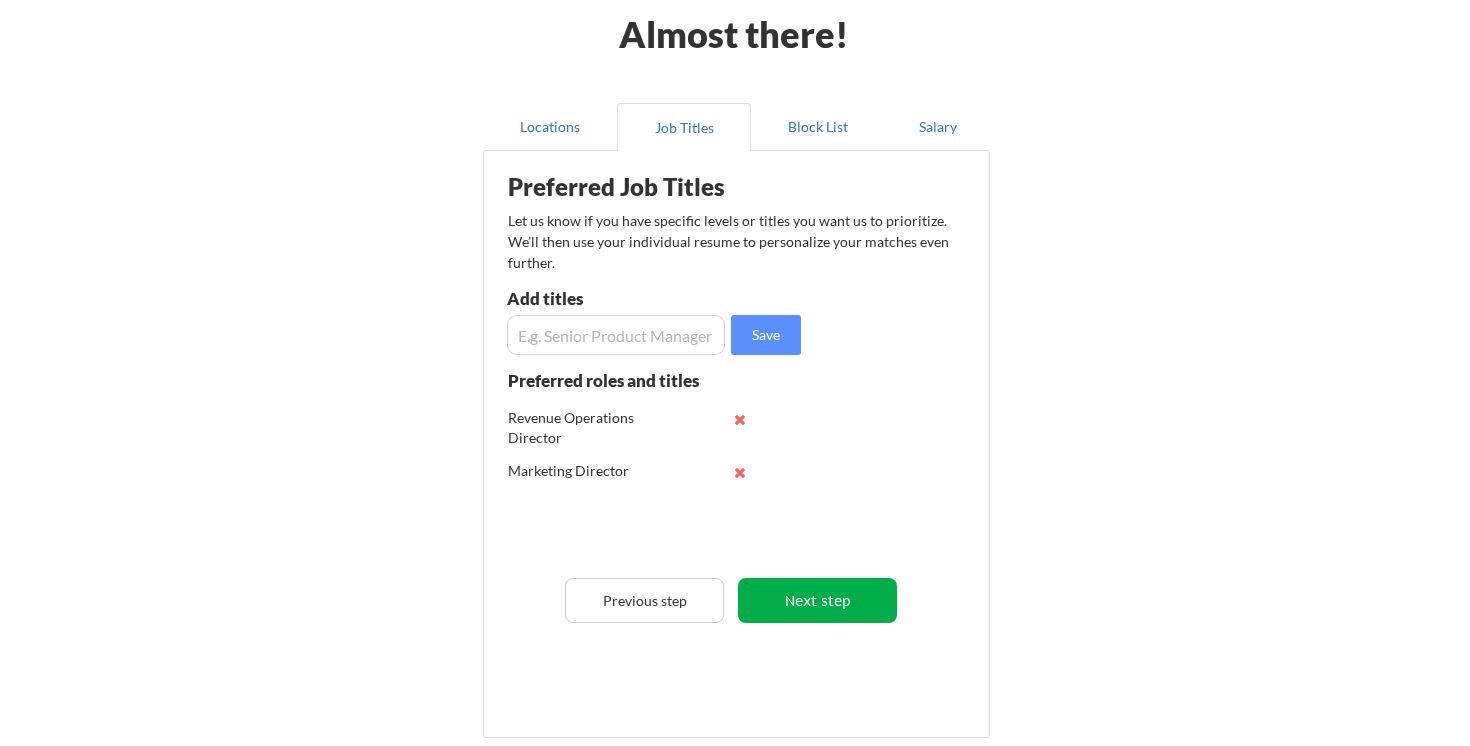 click on "Next step" at bounding box center (817, 600) 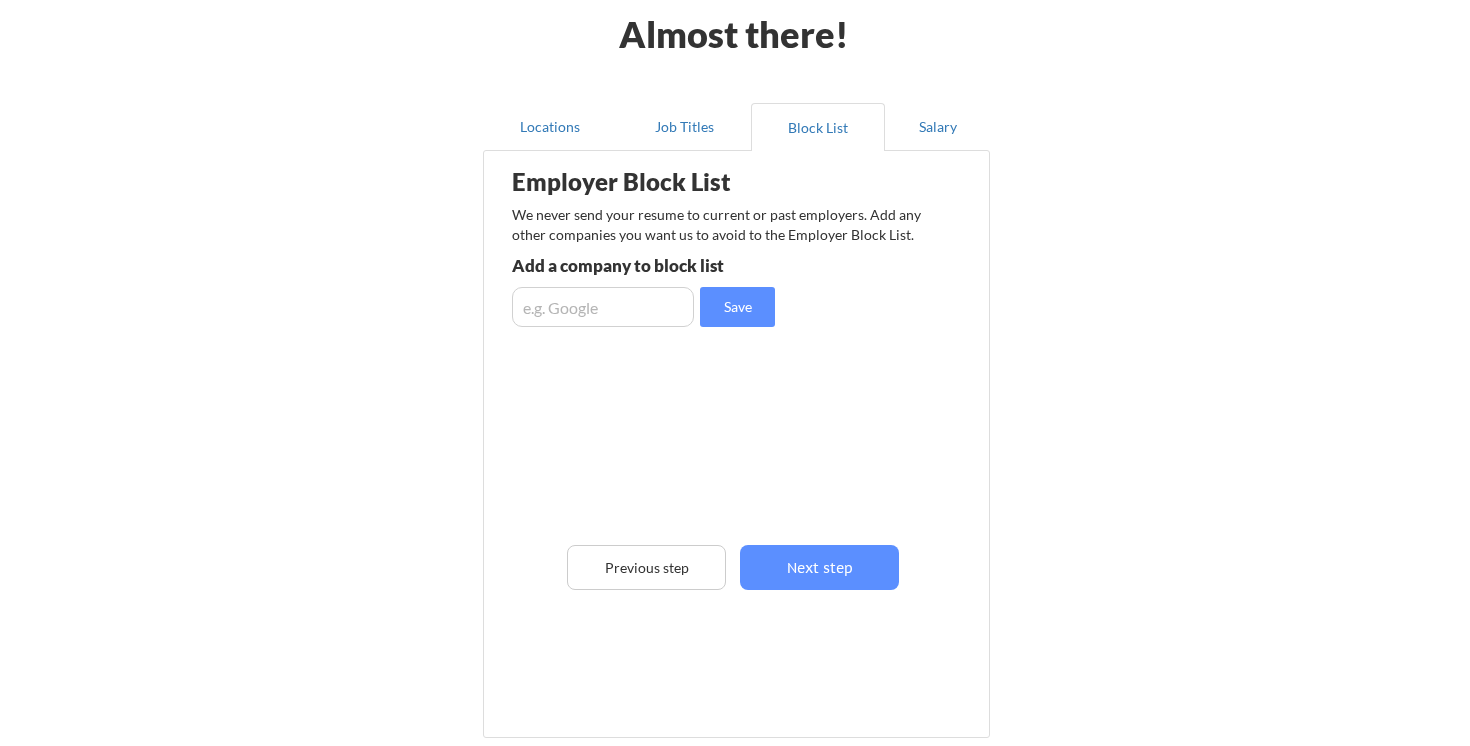 click at bounding box center [603, 307] 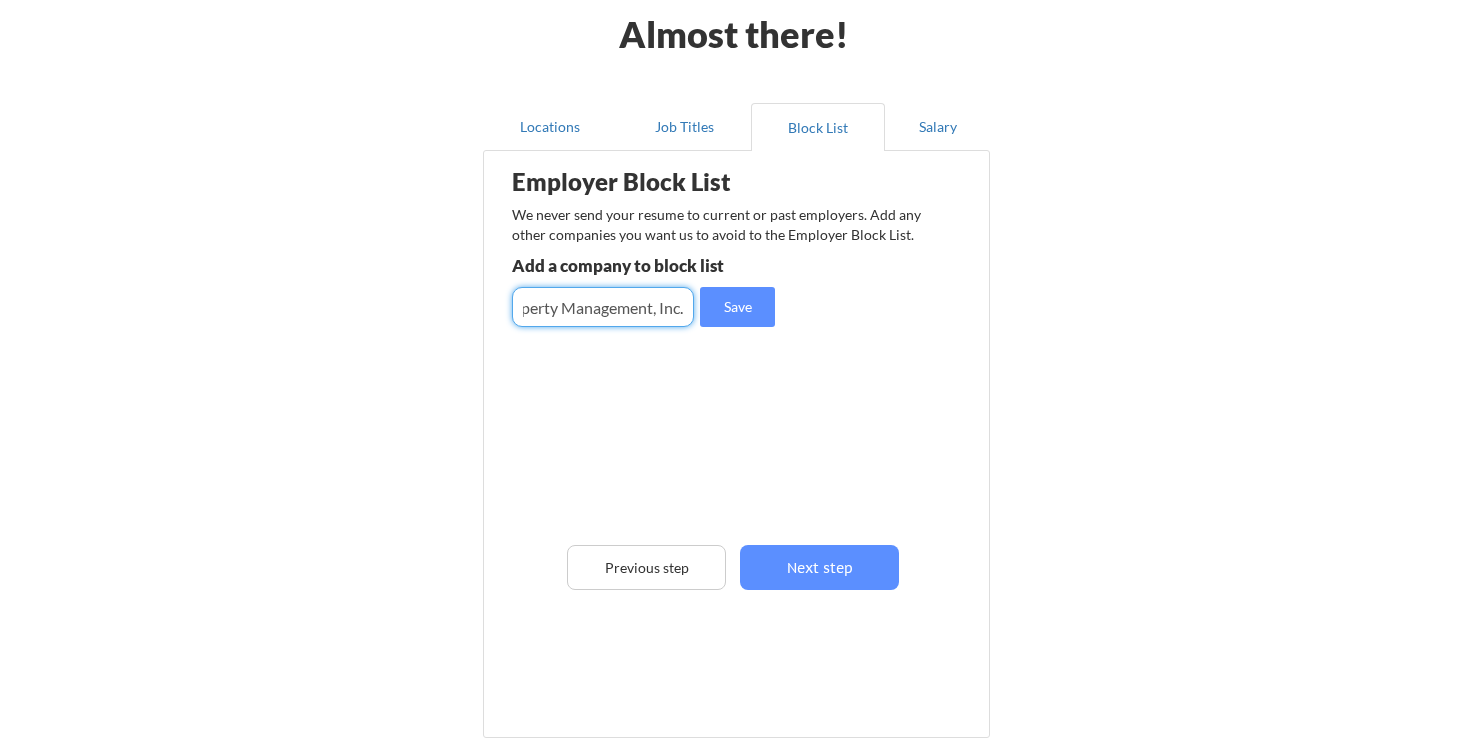 scroll, scrollTop: 0, scrollLeft: 118, axis: horizontal 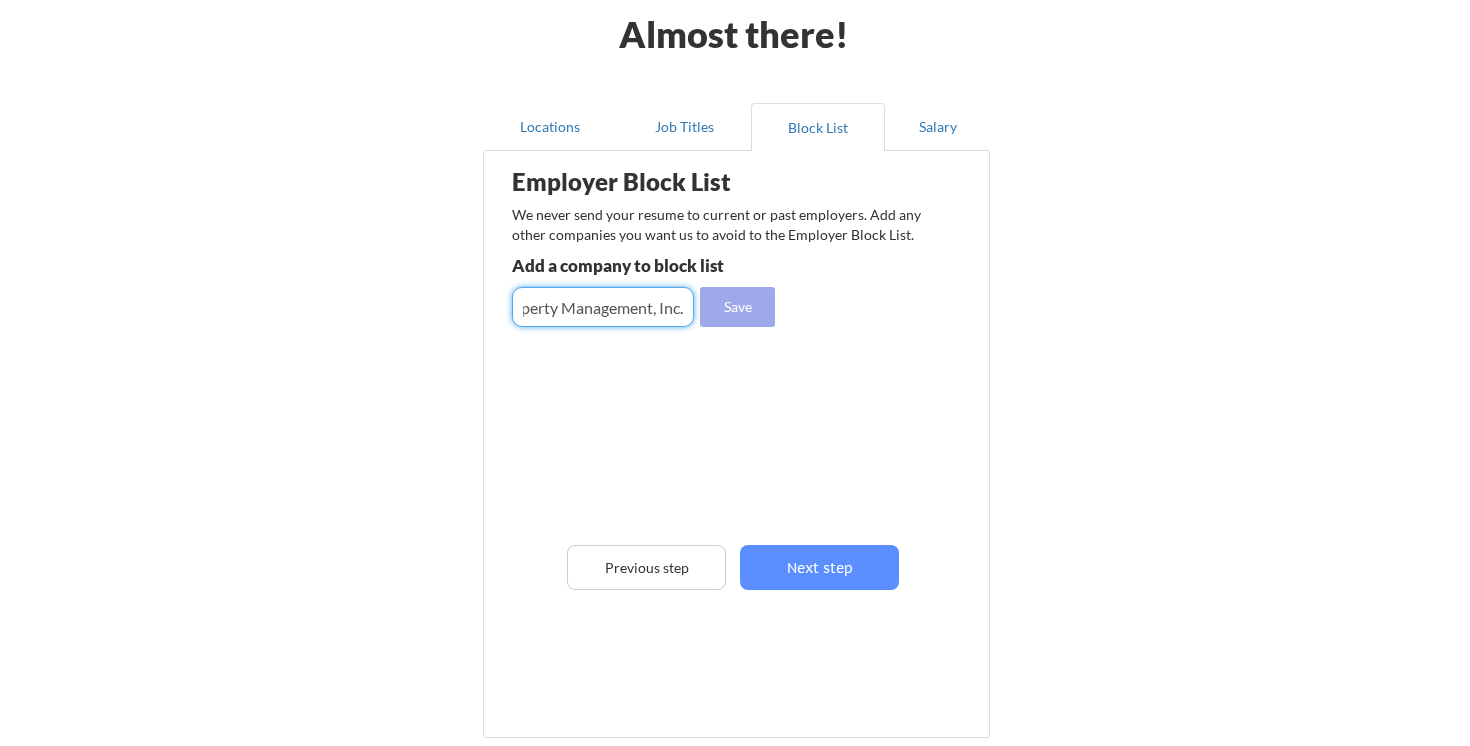type on "Beach Front Property Management, Inc." 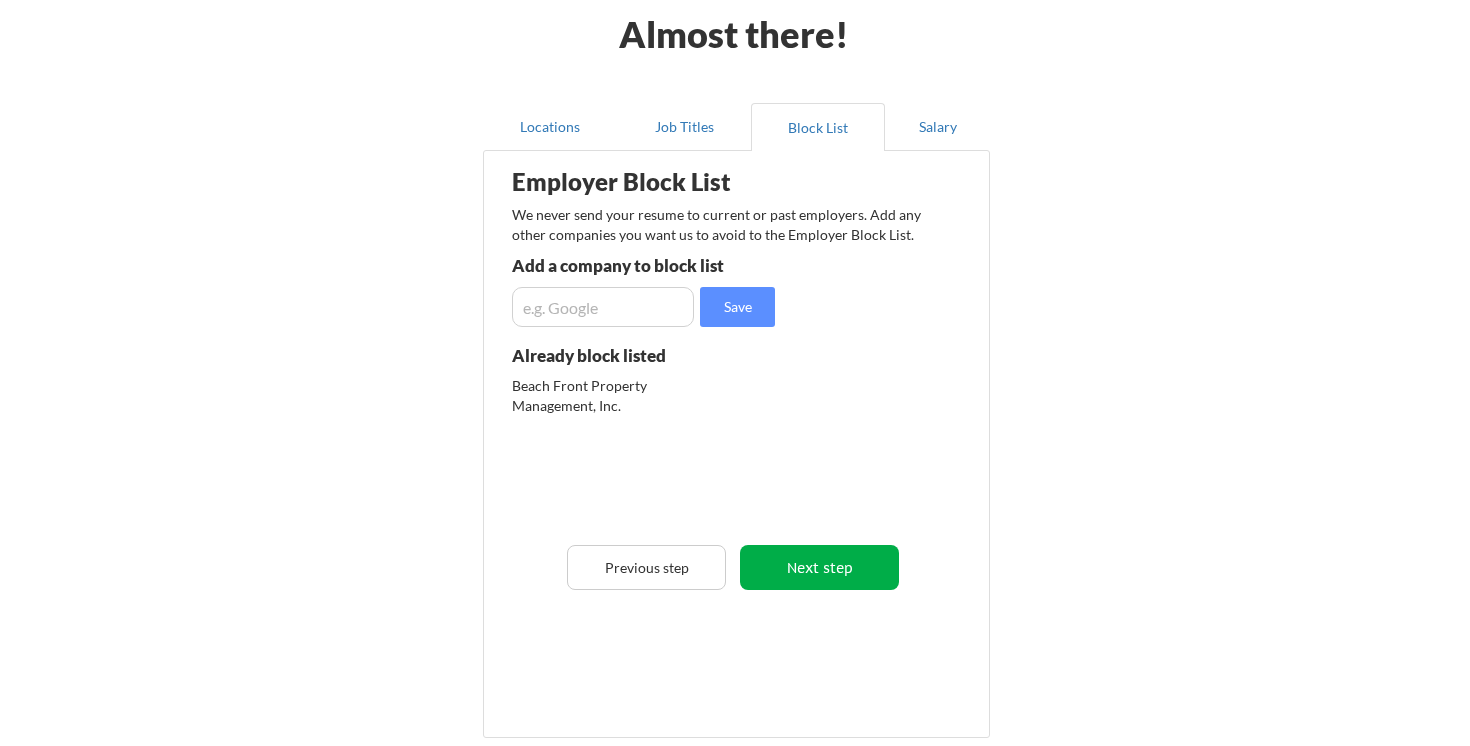 click on "Next step" at bounding box center (819, 567) 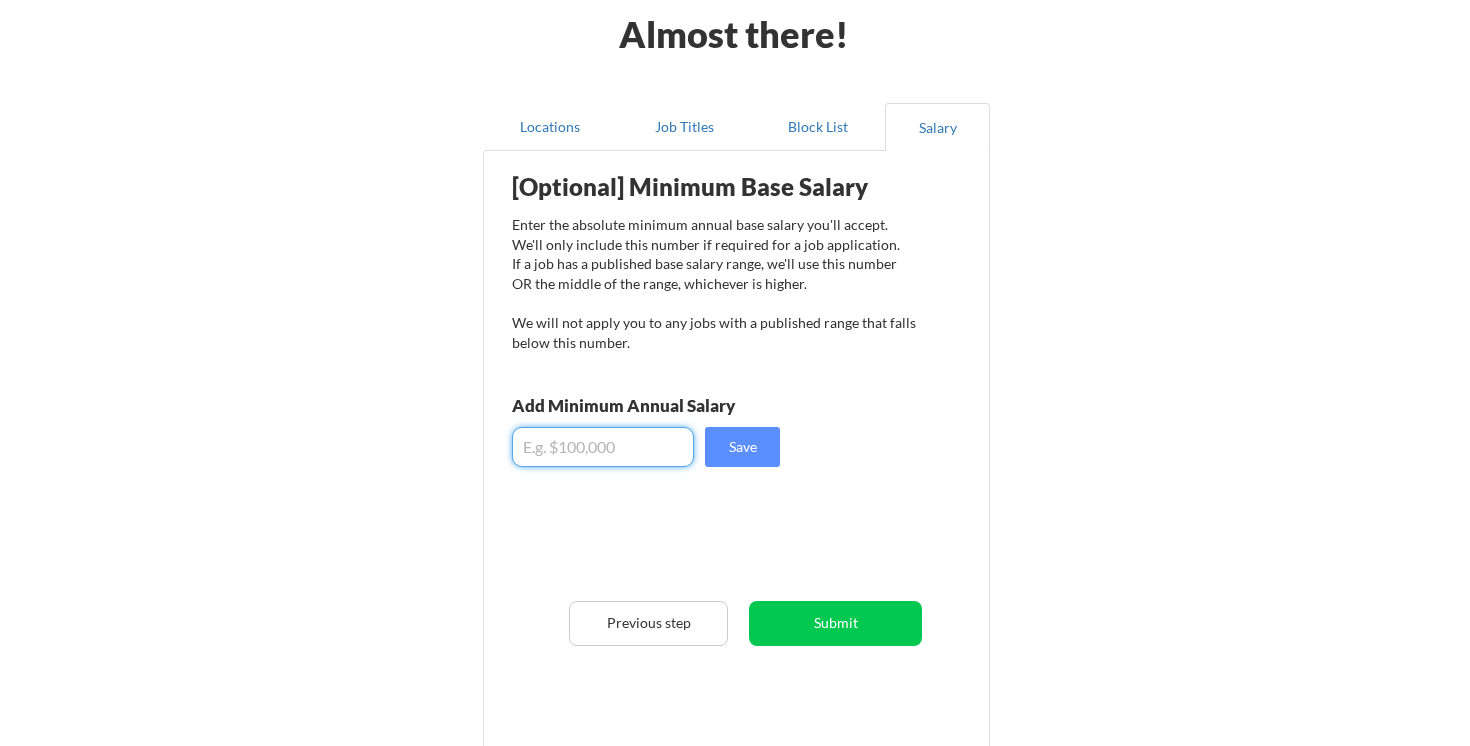 click at bounding box center [603, 447] 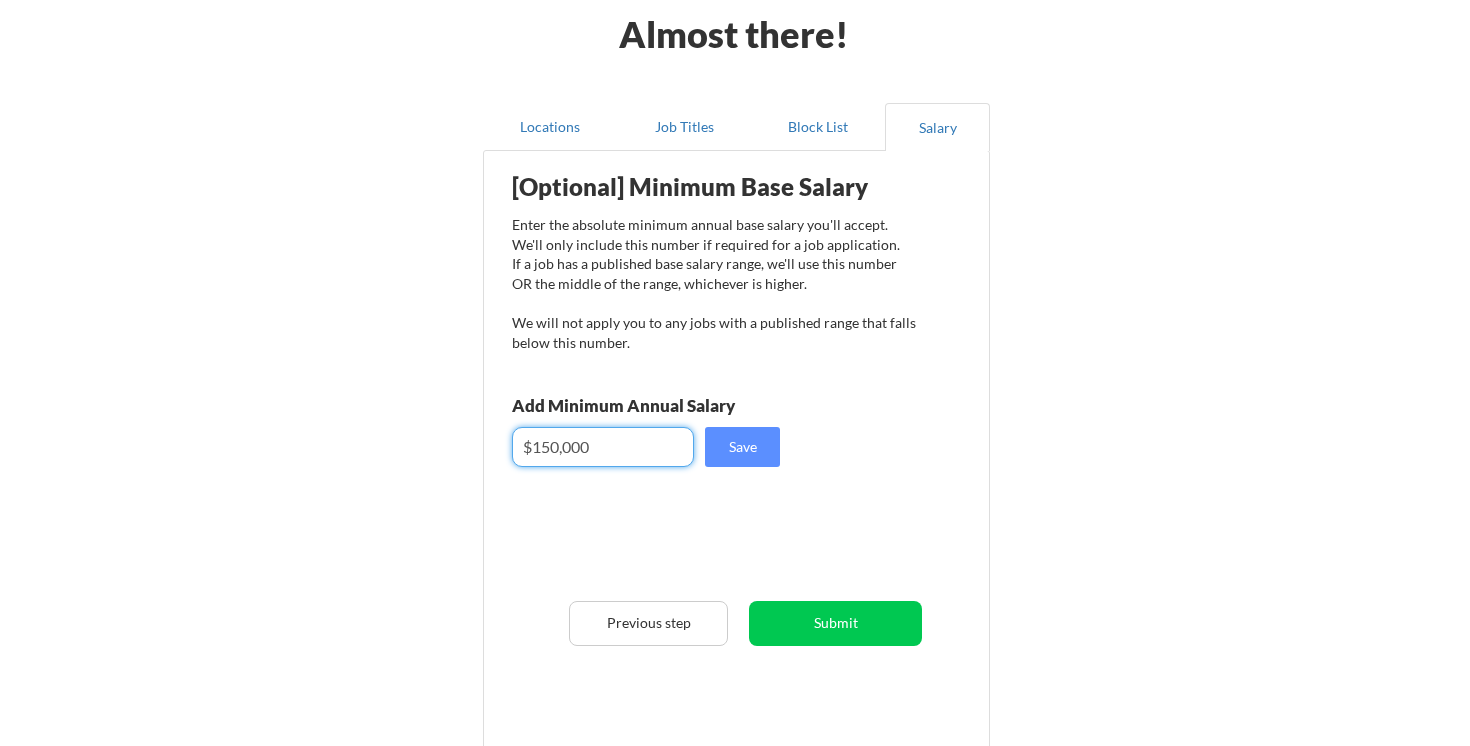 click at bounding box center (603, 447) 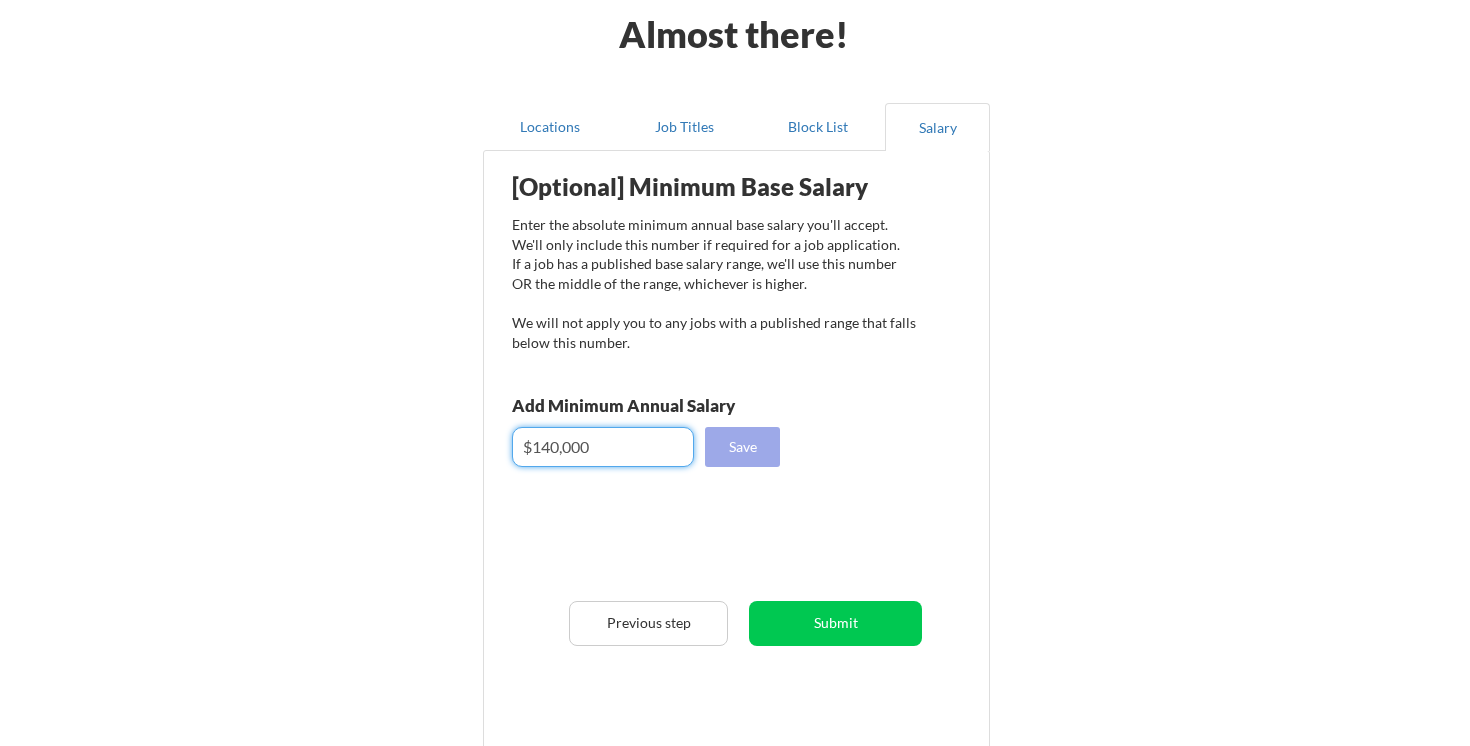 type on "$140,000" 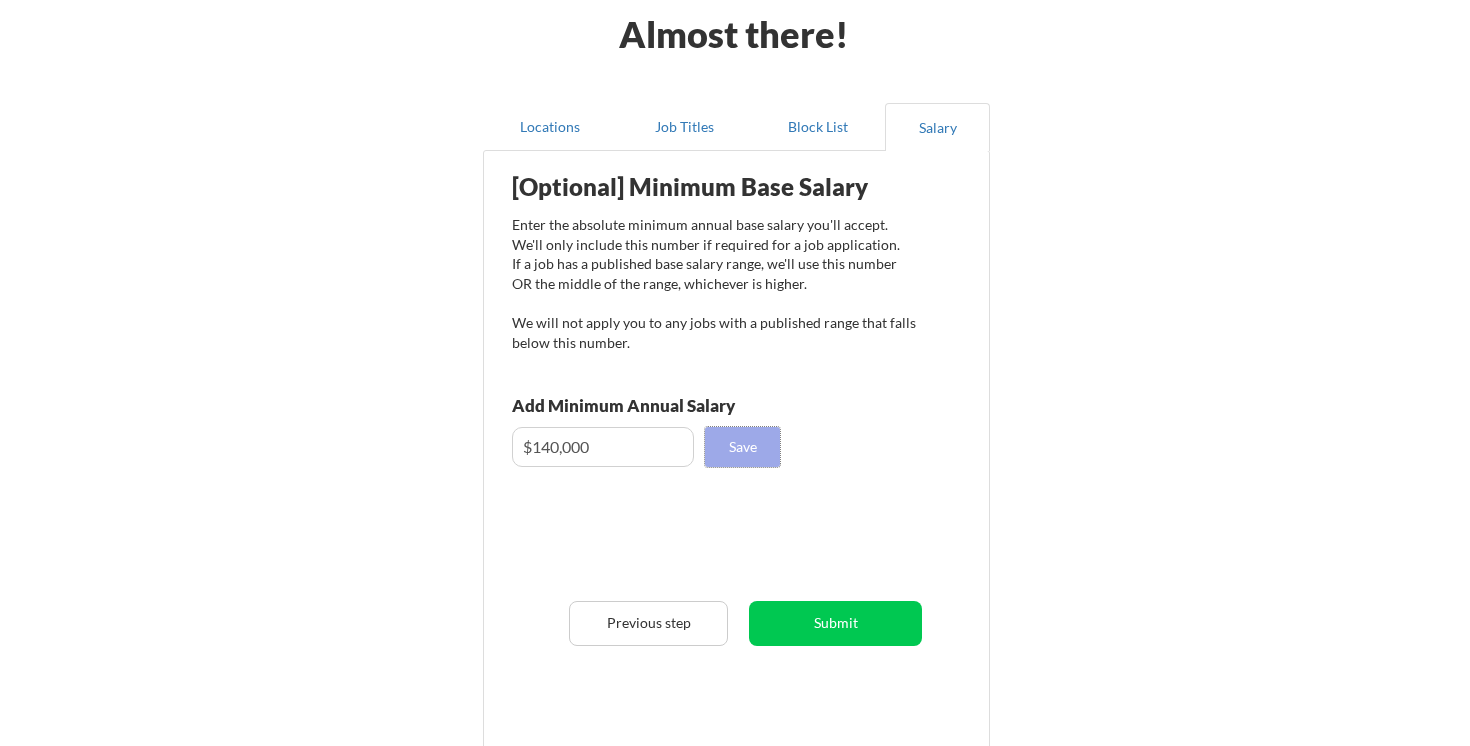 click on "Save" at bounding box center [742, 447] 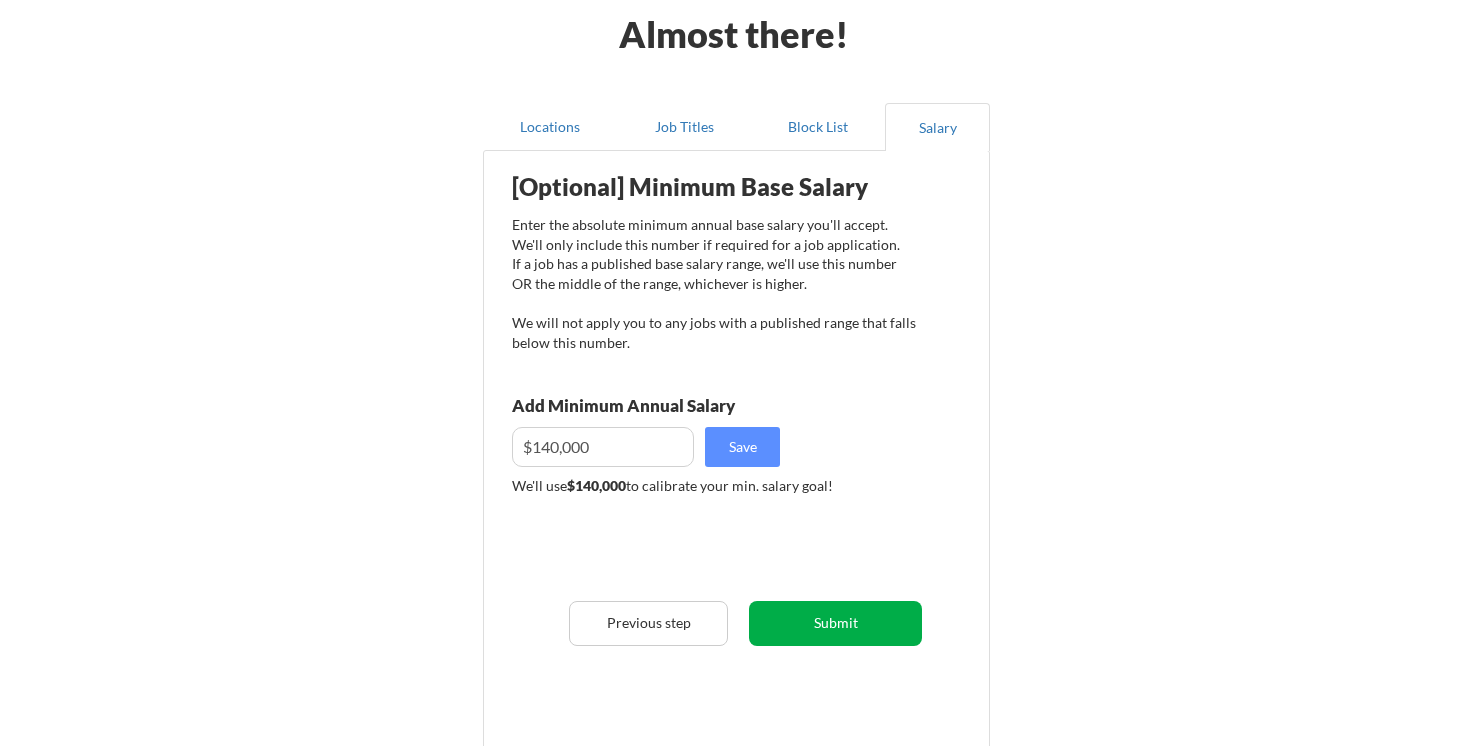 click on "Submit" at bounding box center [835, 623] 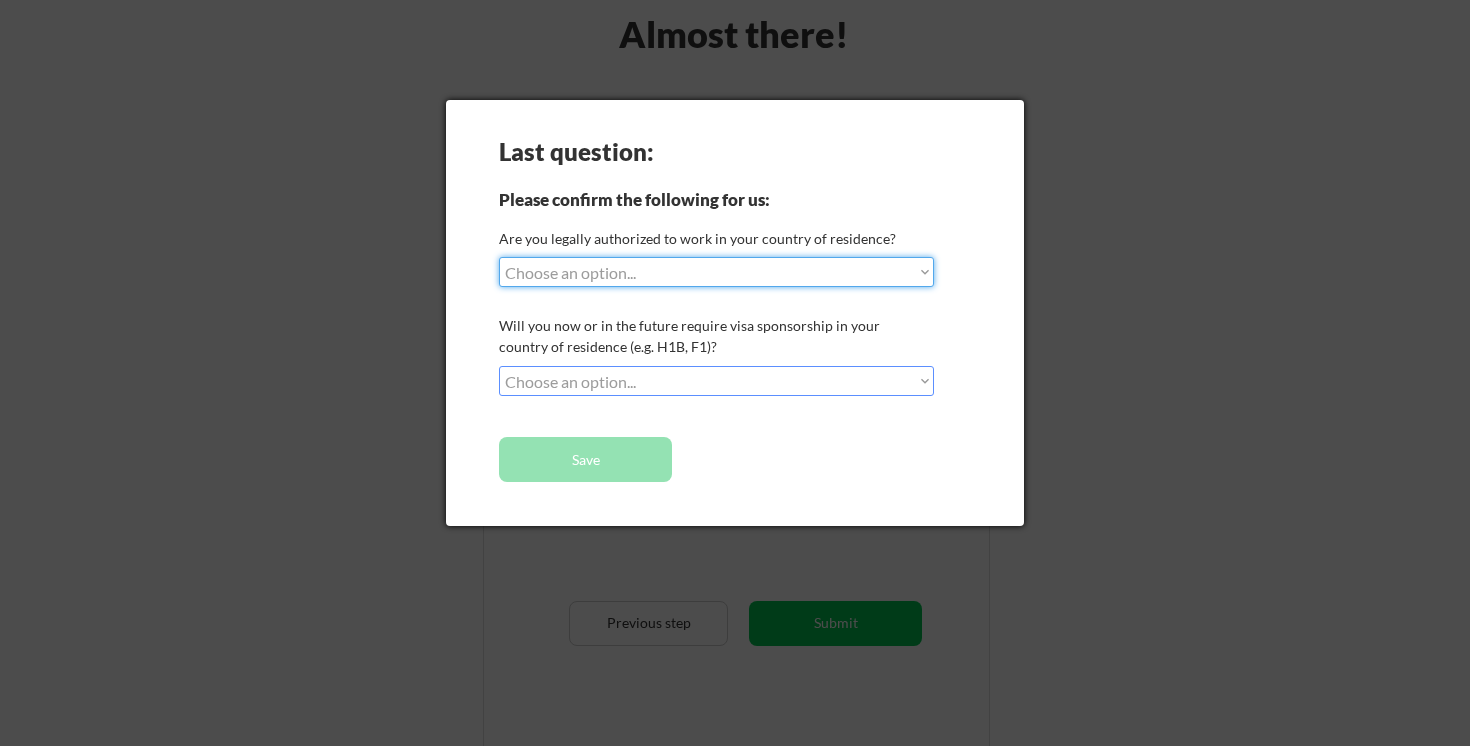 click on "Choose an option... Yes, I am a [DEMOGRAPHIC_DATA] Citizen Yes, I am a [DEMOGRAPHIC_DATA] Citizen Yes, I am a US [DEMOGRAPHIC_DATA] Yes, I am an Other [DEMOGRAPHIC_DATA] Yes, I am here on a visa (H1B, OPT, etc.) No, I am not (yet) authorized" at bounding box center (716, 272) 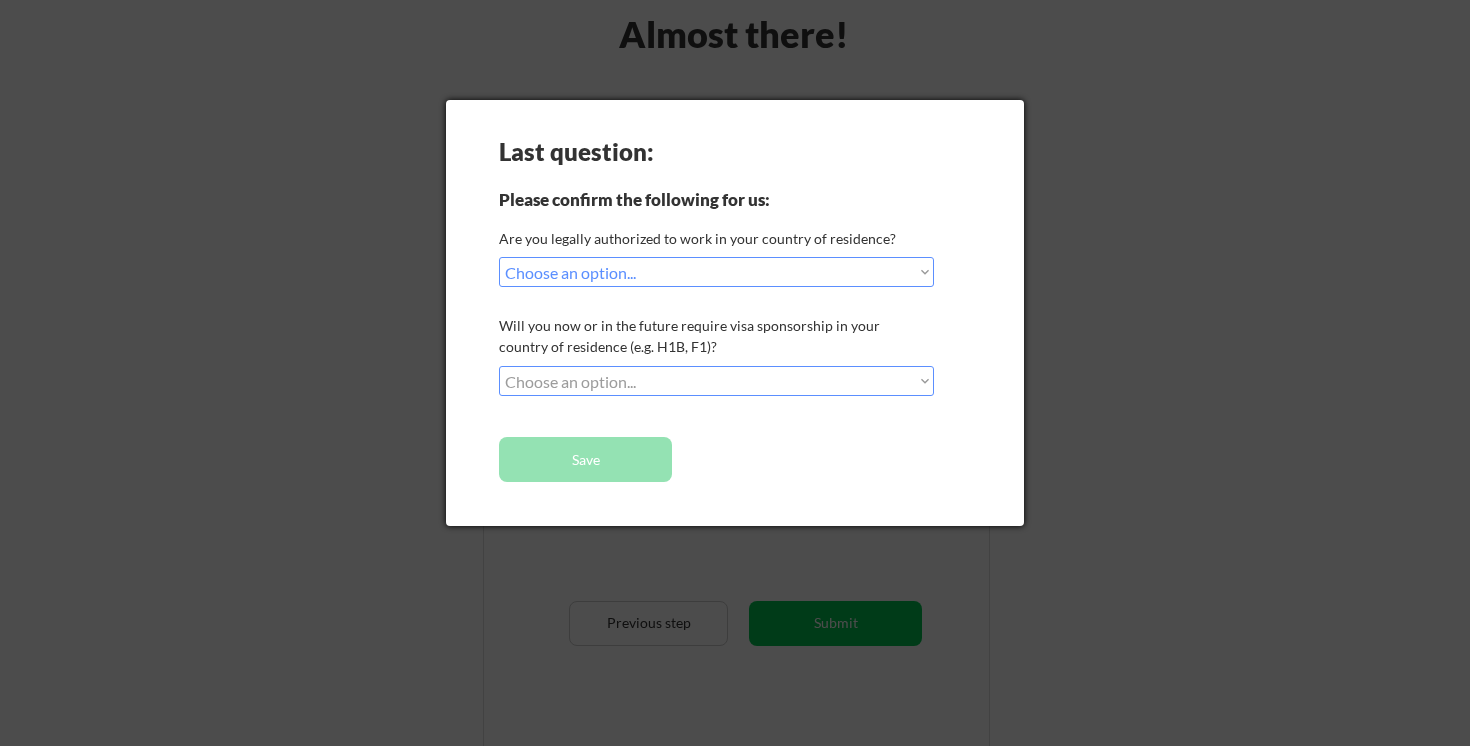 click on "Choose an option... No, I will not need sponsorship Yes, I will need sponsorship" at bounding box center (716, 381) 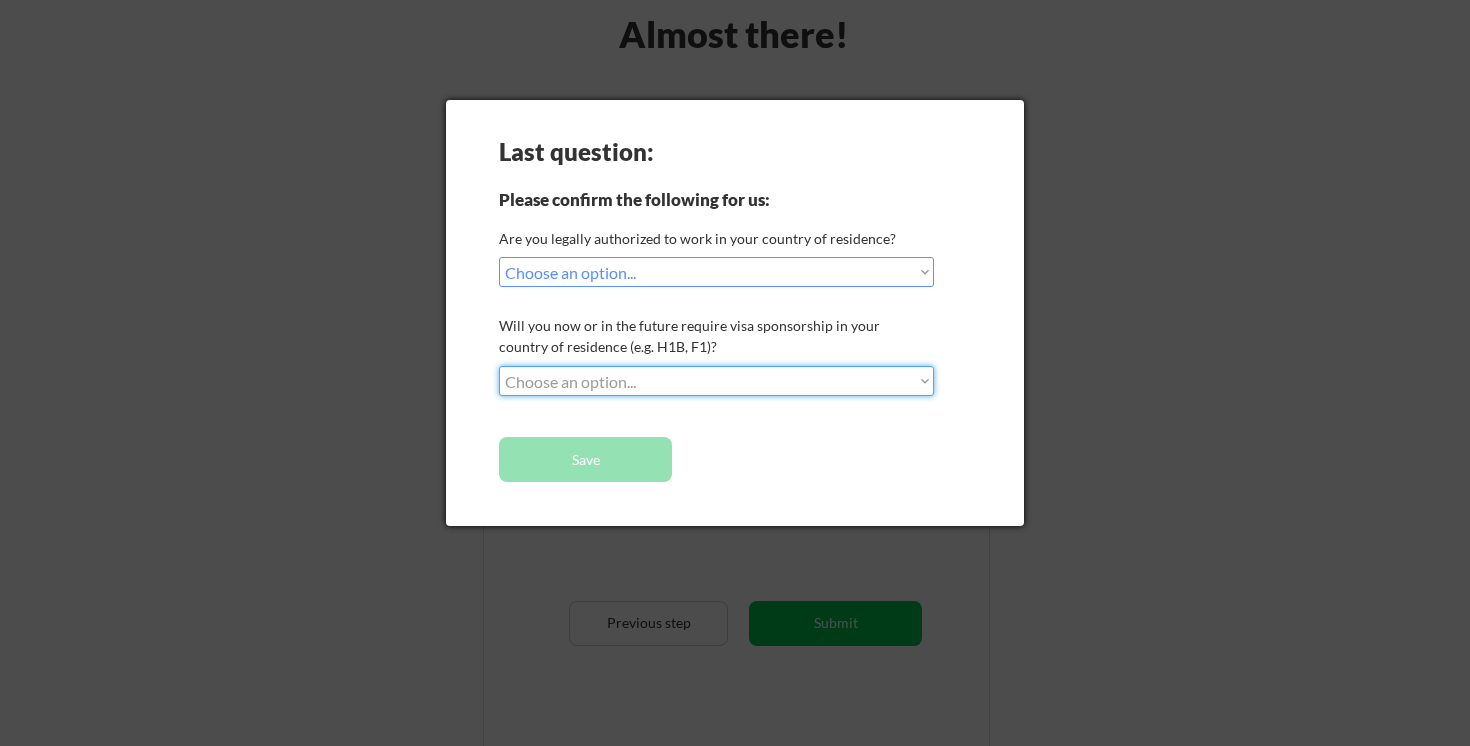 select on ""no__i_will_not_need_sponsorship"" 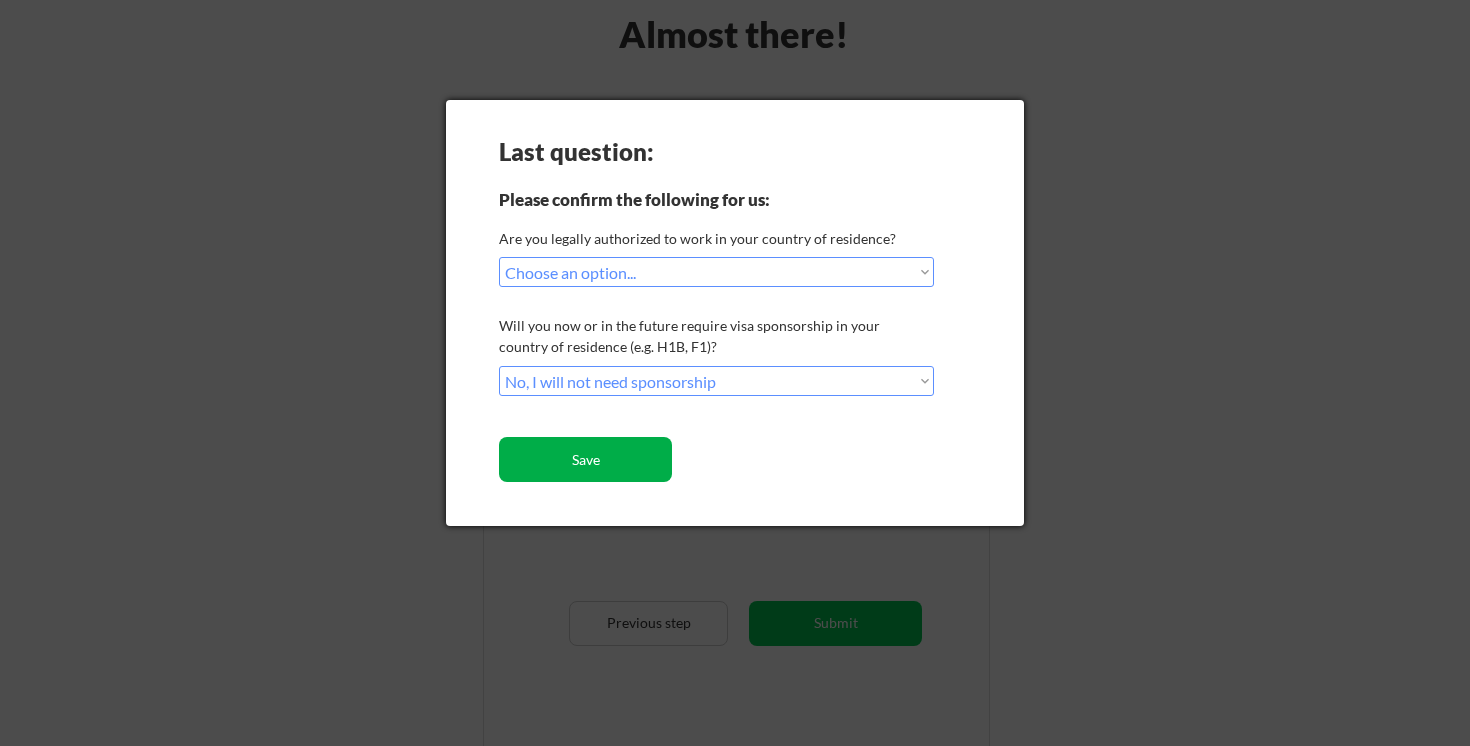 click on "Save" at bounding box center (585, 459) 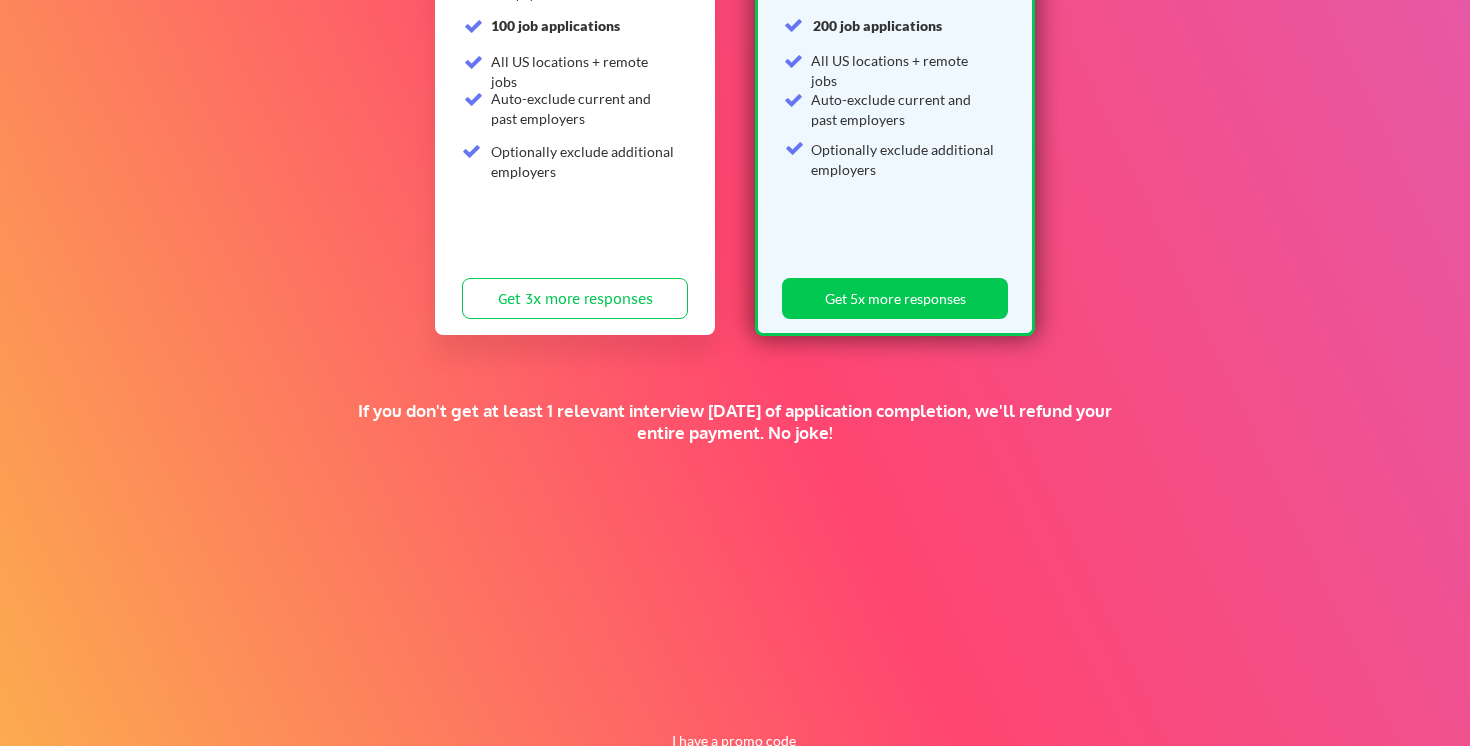 scroll, scrollTop: 427, scrollLeft: 0, axis: vertical 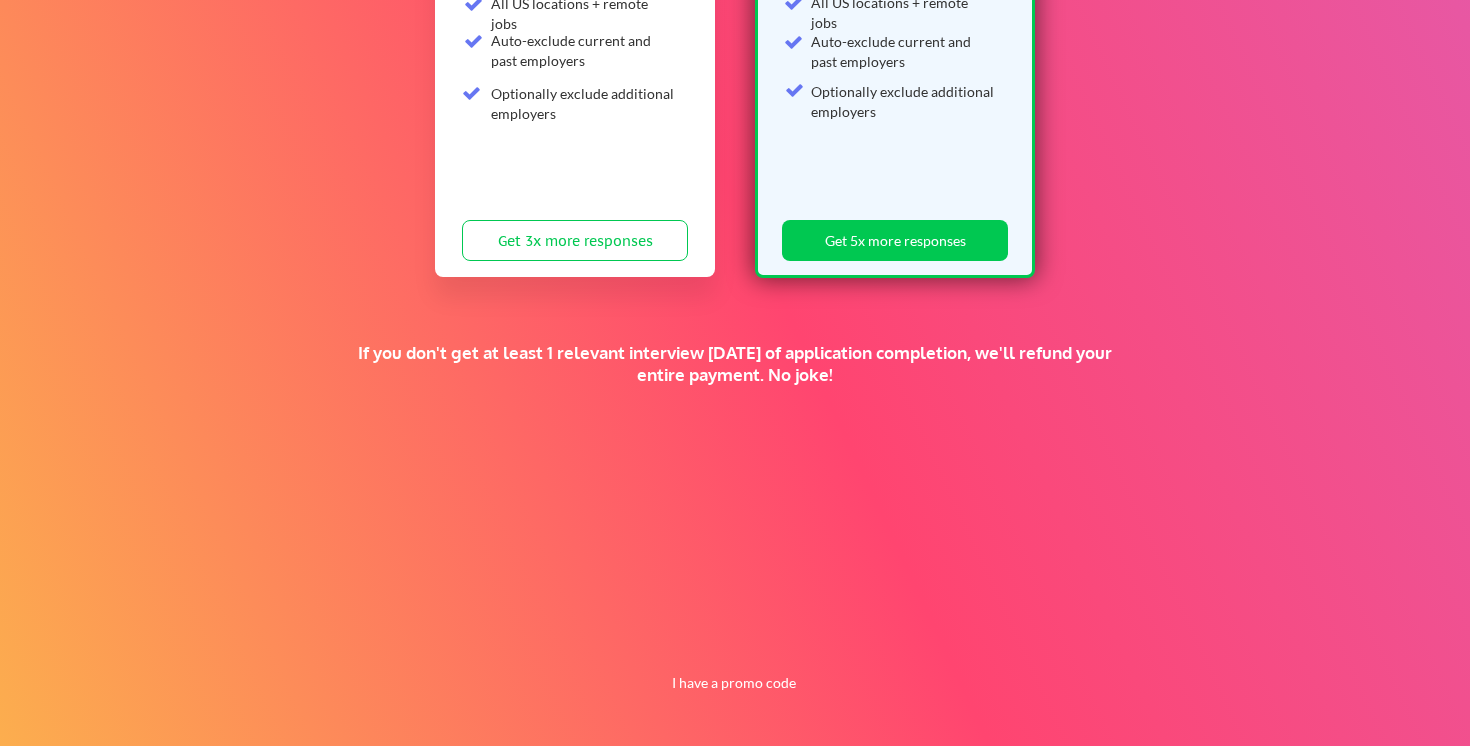 click on "If you don't get at least 1 relevant interview within 1 month of application completion, we'll refund your entire payment. No joke!" at bounding box center (735, 364) 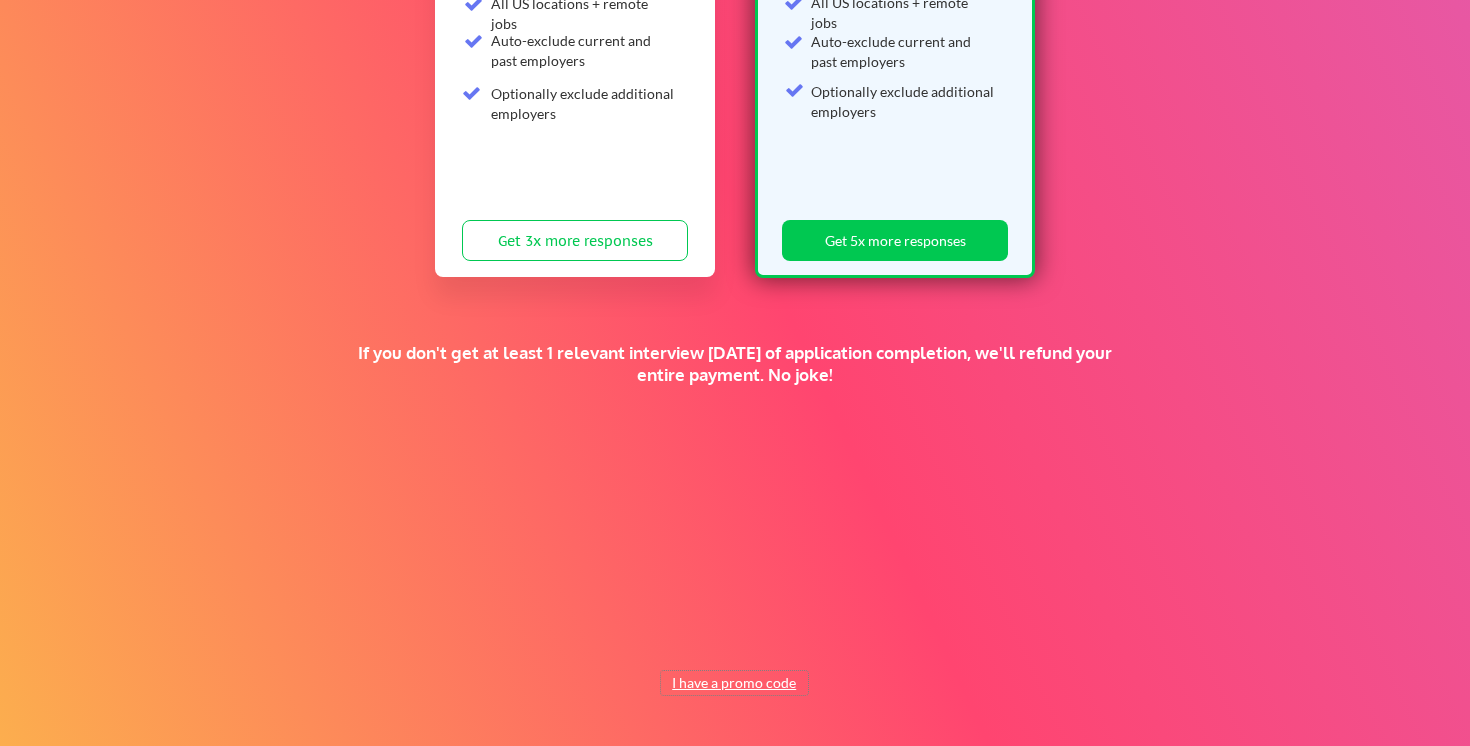 click on "I have a promo code" at bounding box center [734, 683] 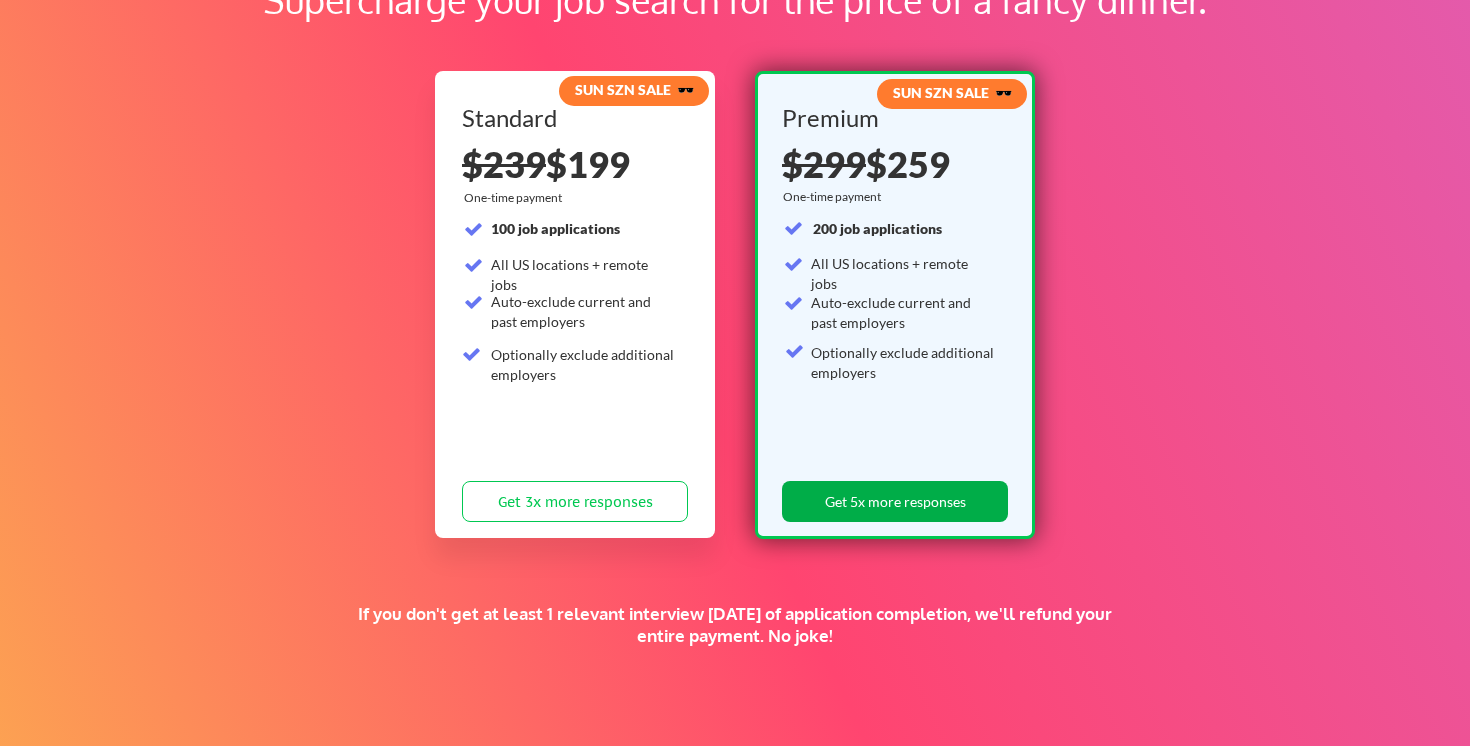 scroll, scrollTop: 0, scrollLeft: 0, axis: both 